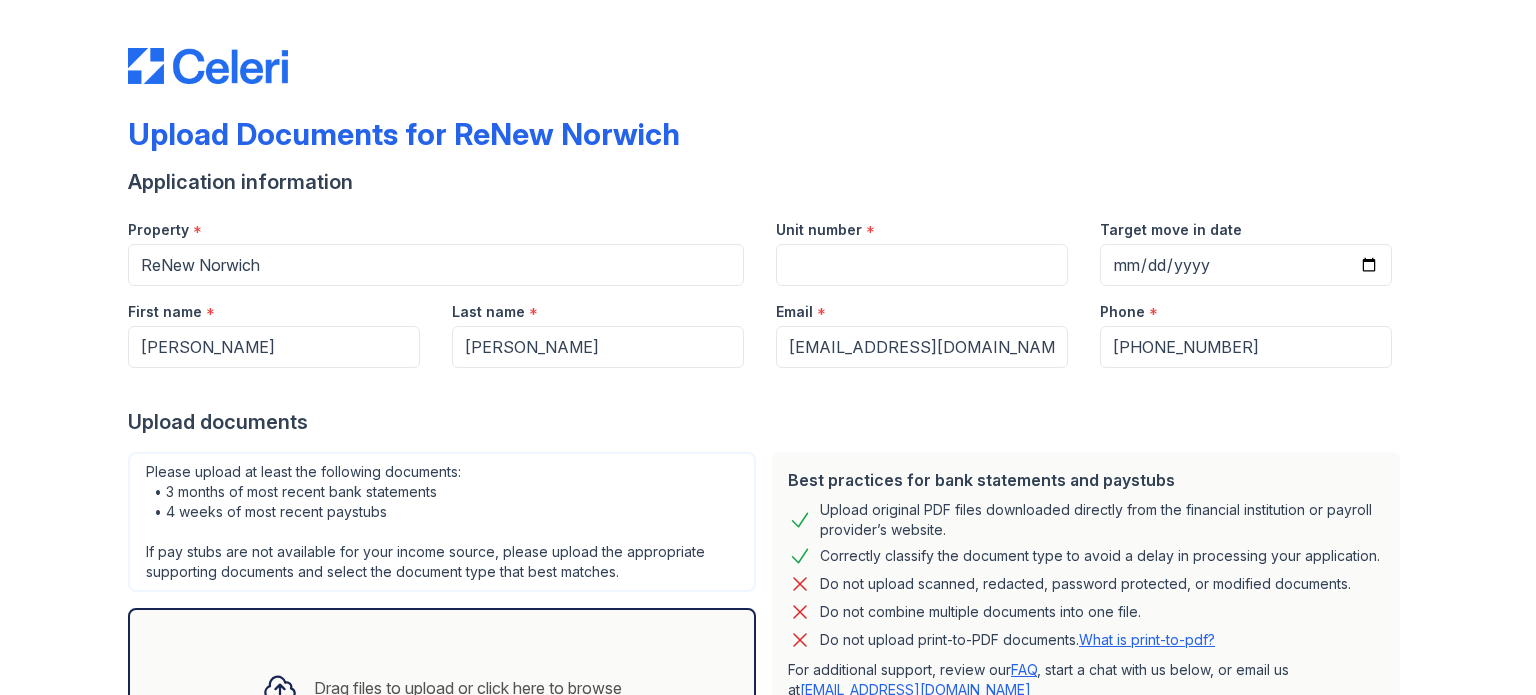 scroll, scrollTop: 0, scrollLeft: 0, axis: both 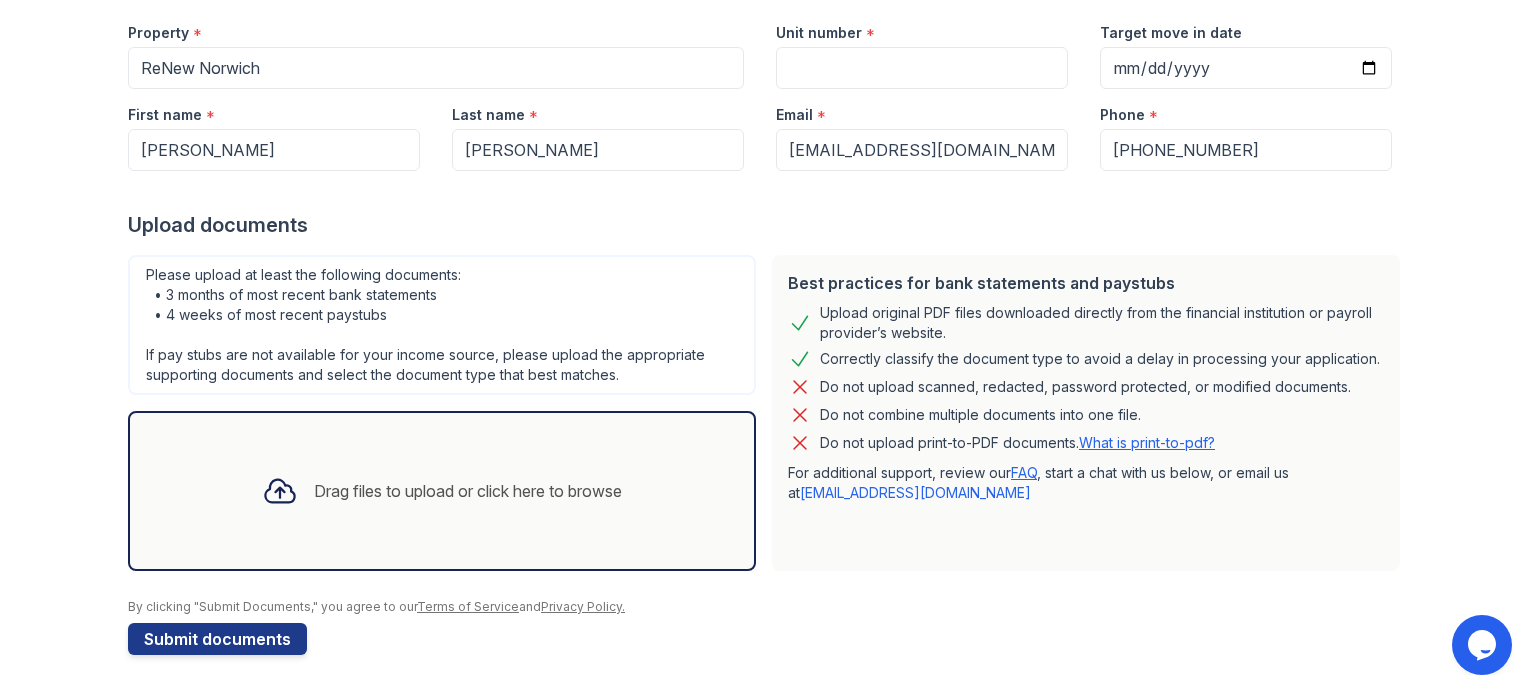 click on "Drag files to upload or click here to browse" at bounding box center (442, 491) 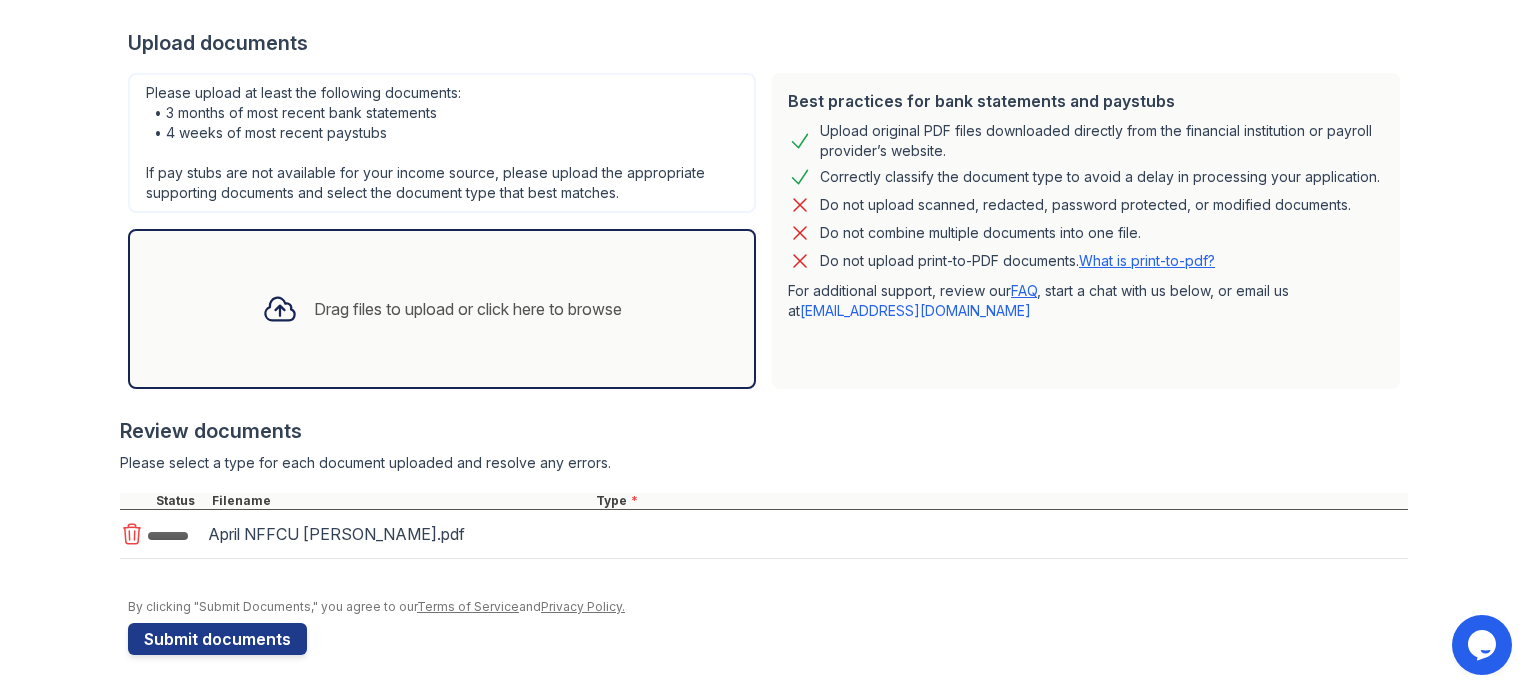 scroll, scrollTop: 532, scrollLeft: 0, axis: vertical 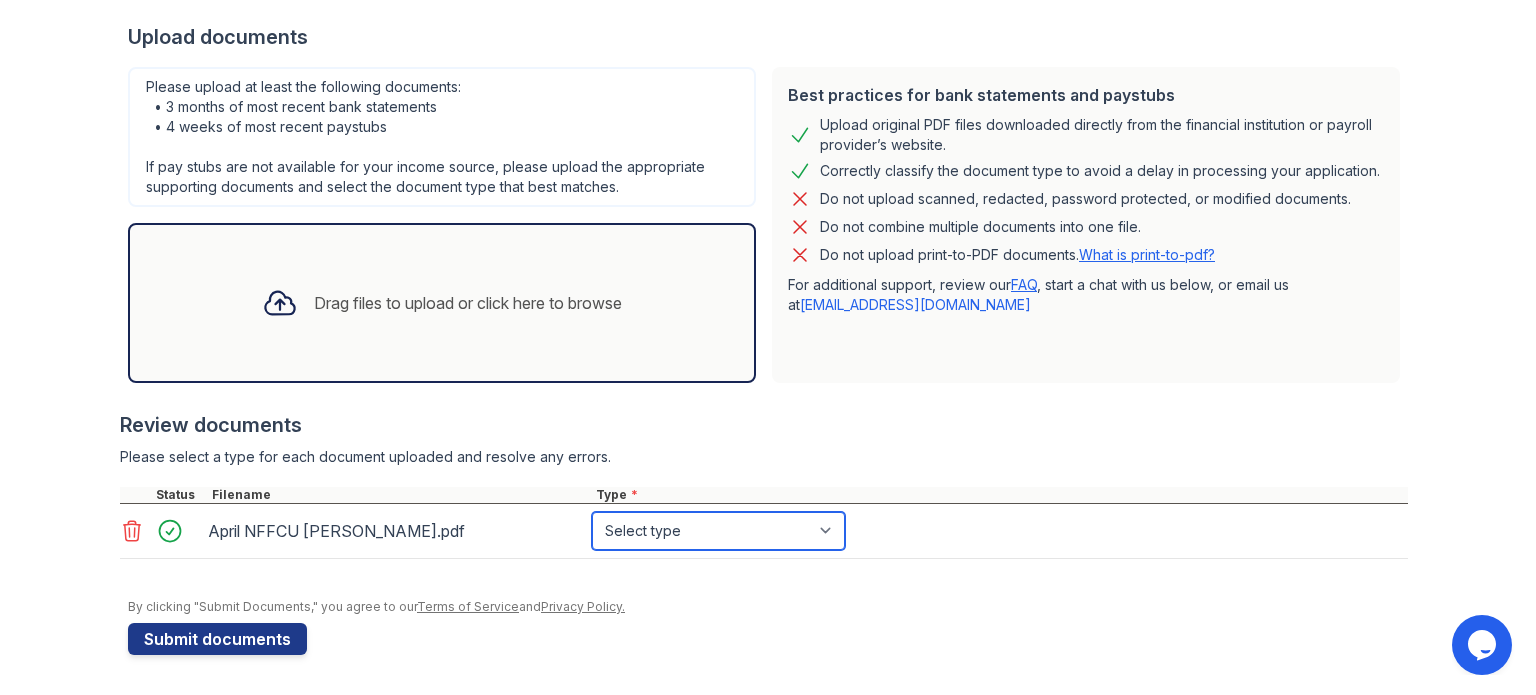 click on "Select type
Paystub
Bank Statement
Offer Letter
Tax Documents
Benefit Award Letter
Investment Account Statement
Other" at bounding box center [718, 531] 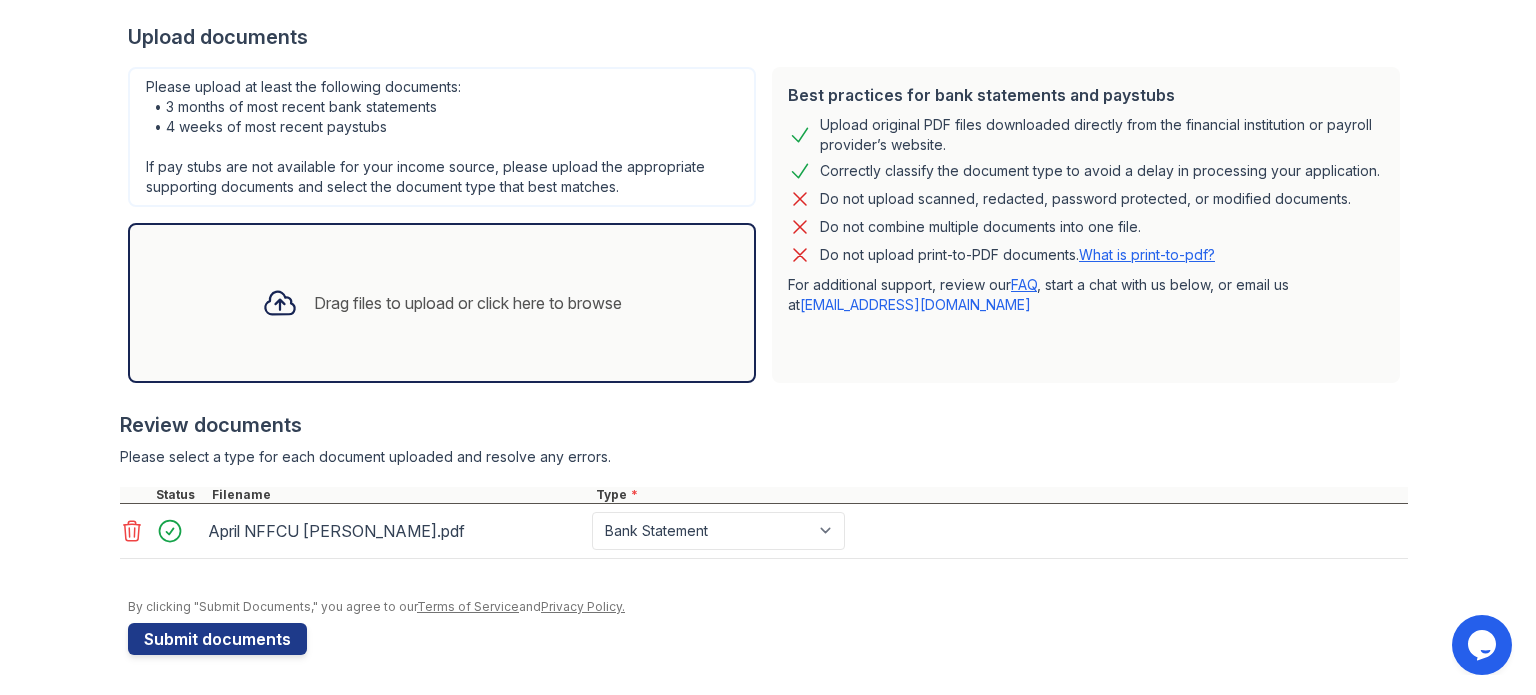 click on "Drag files to upload or click here to browse" at bounding box center (442, 303) 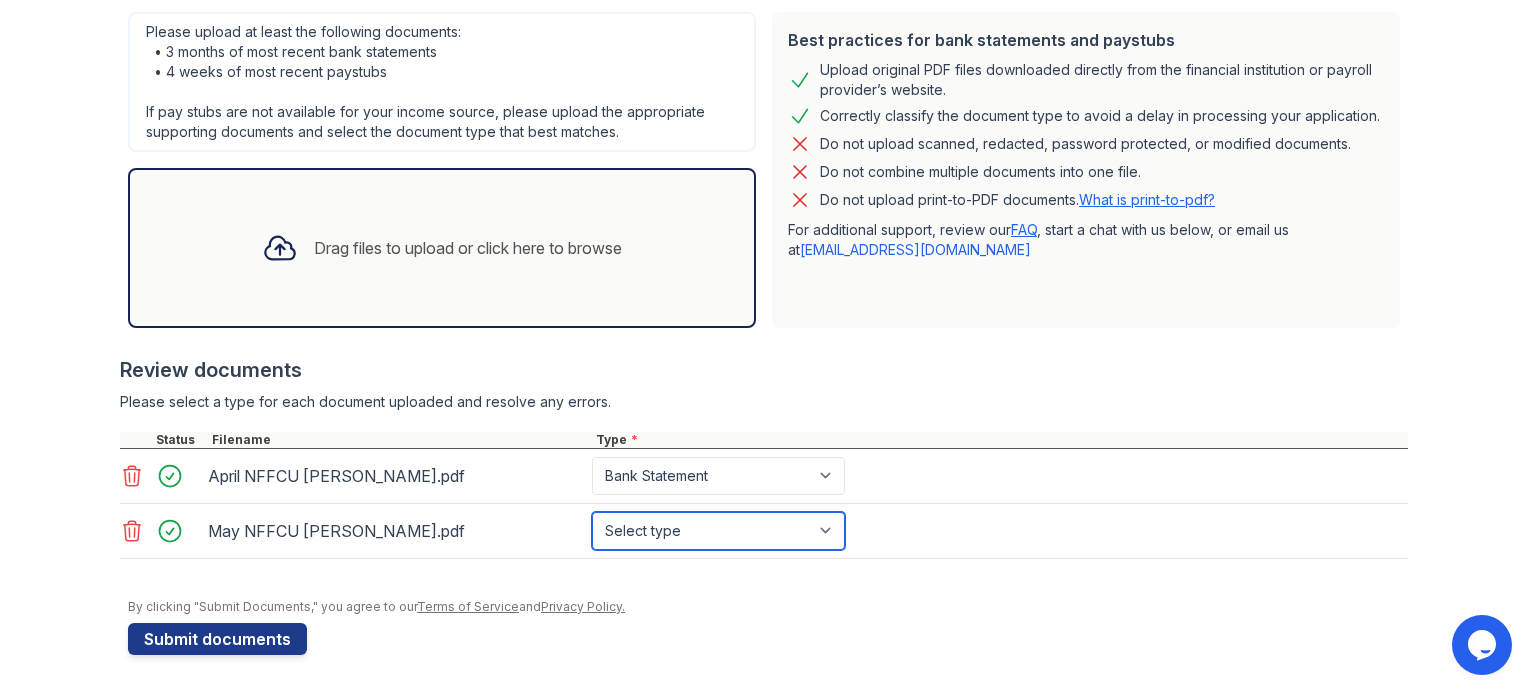 click on "Select type
Paystub
Bank Statement
Offer Letter
Tax Documents
Benefit Award Letter
Investment Account Statement
Other" at bounding box center (718, 531) 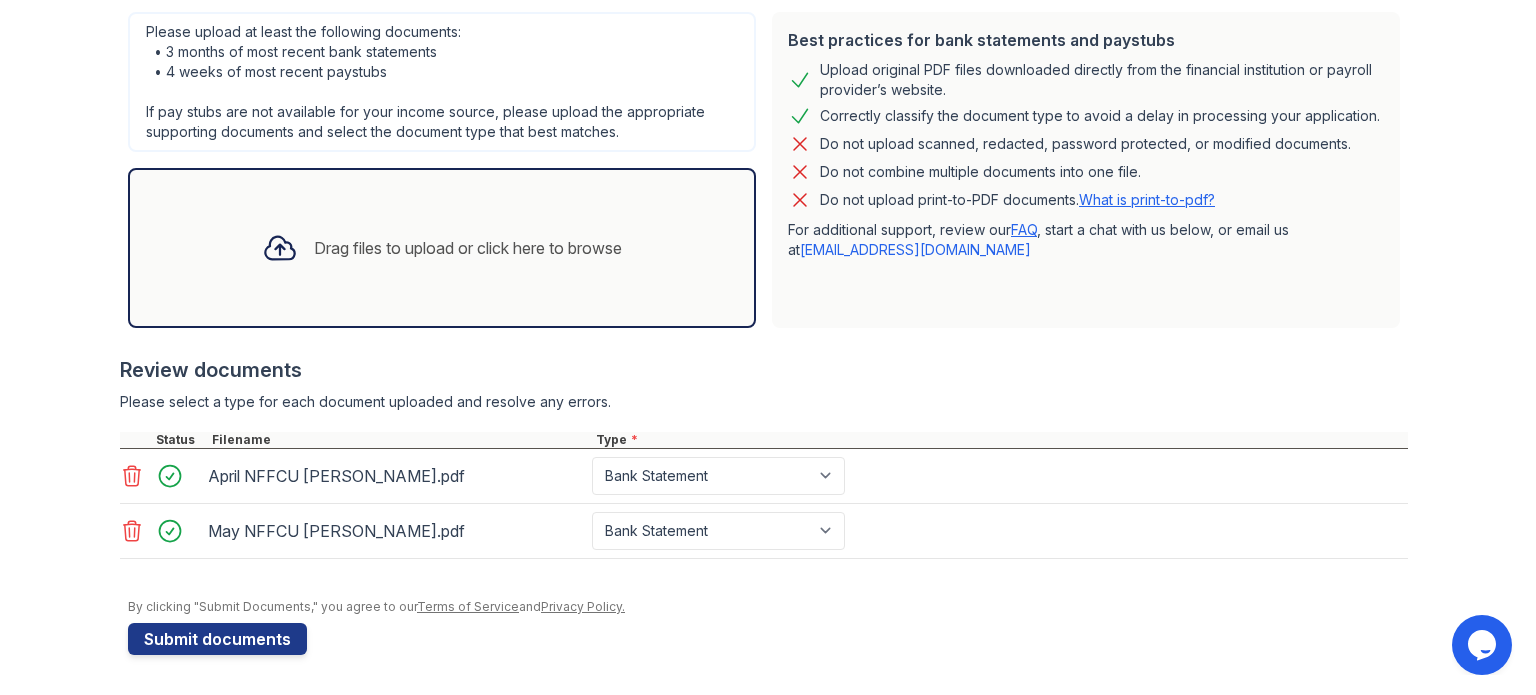 click on "Drag files to upload or click here to browse" at bounding box center [442, 248] 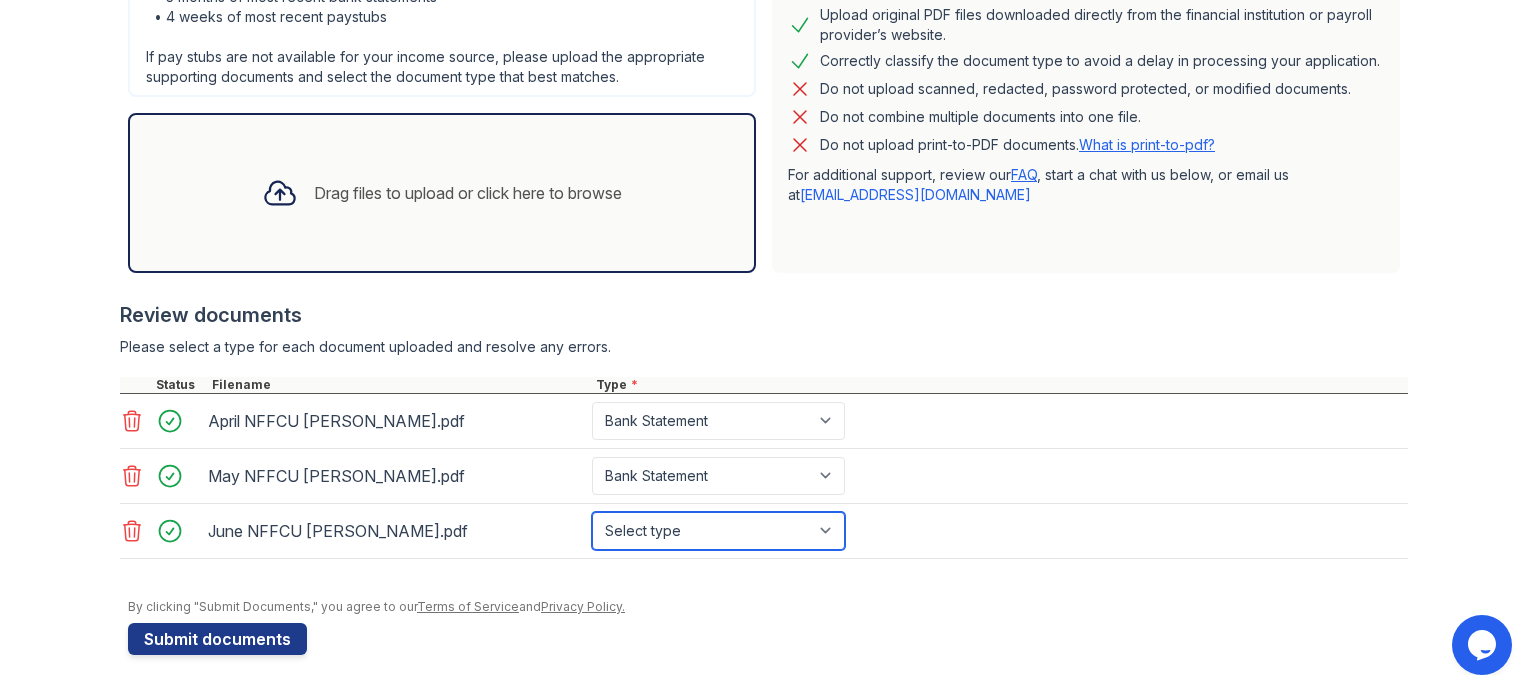 click on "Select type
Paystub
Bank Statement
Offer Letter
Tax Documents
Benefit Award Letter
Investment Account Statement
Other" at bounding box center [718, 531] 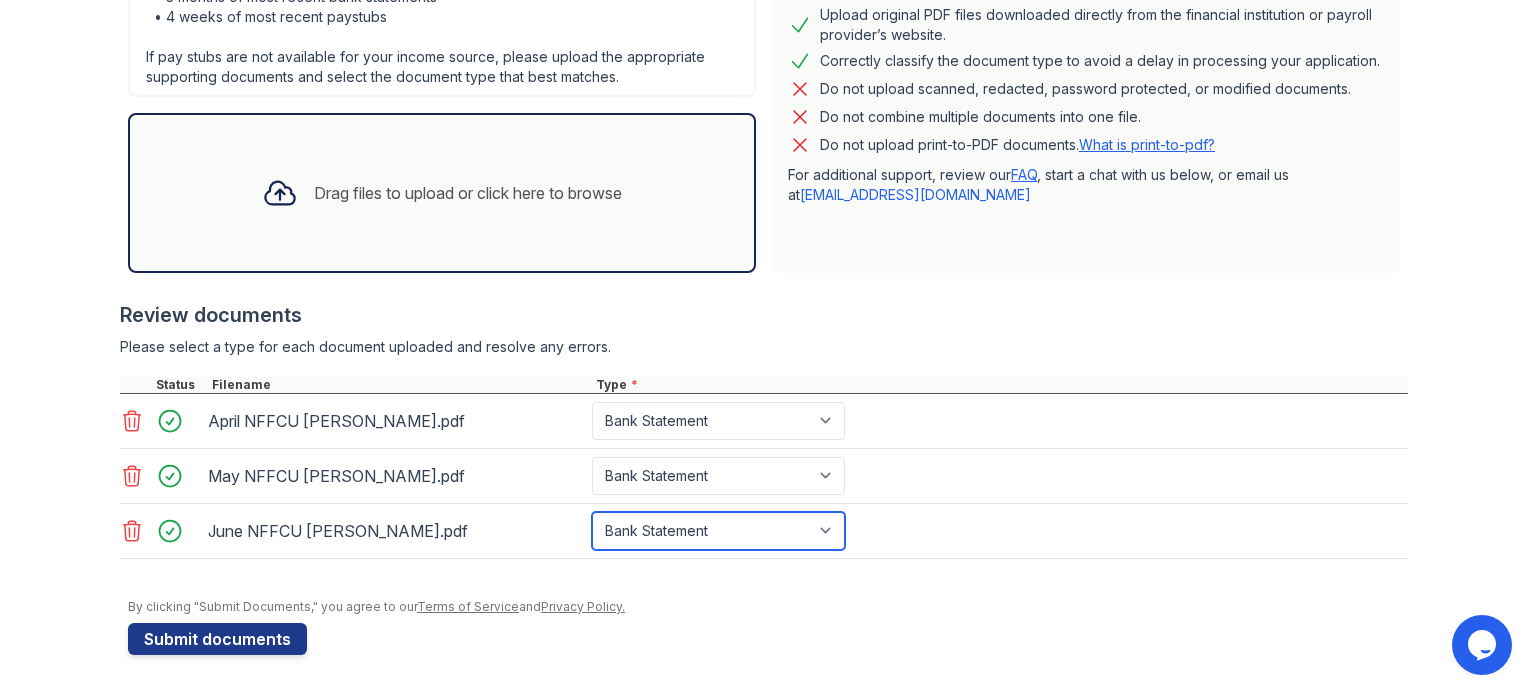 scroll, scrollTop: 660, scrollLeft: 0, axis: vertical 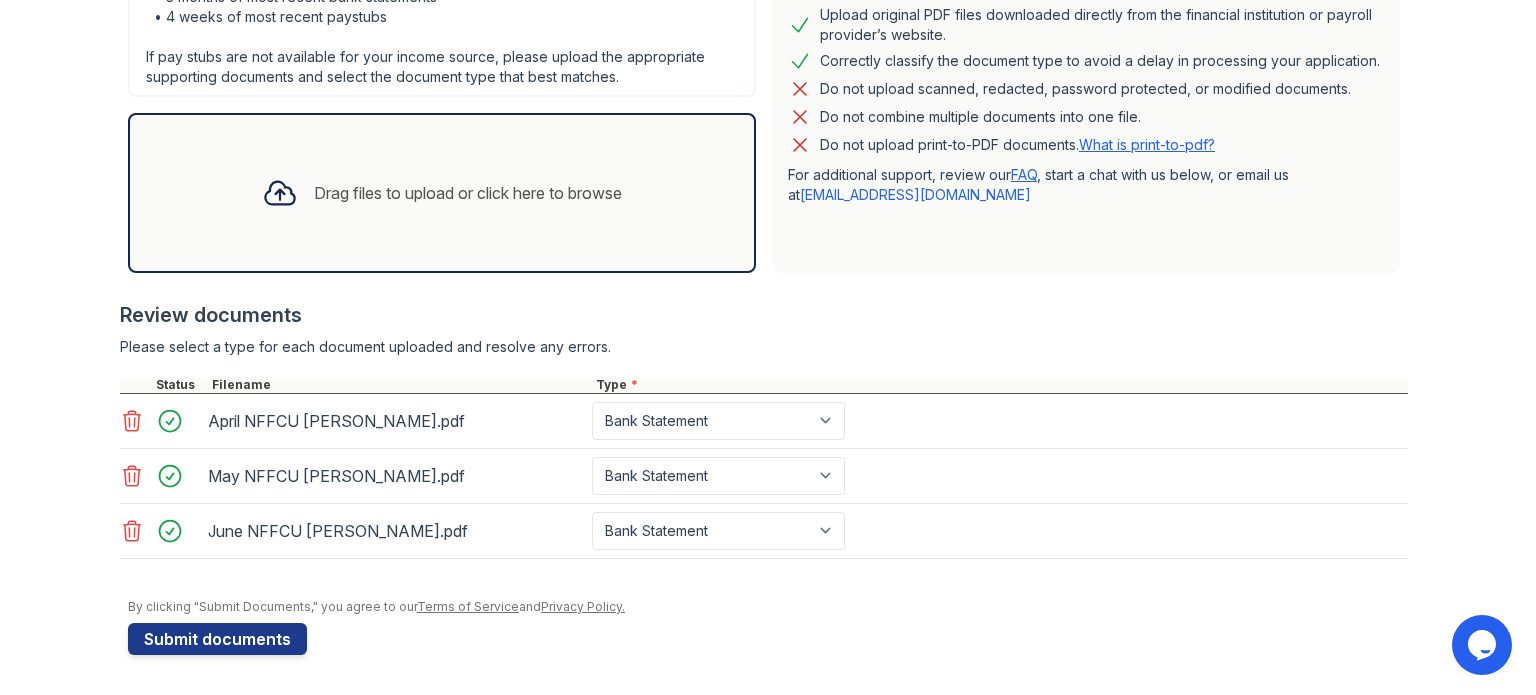 click on "Drag files to upload or click here to browse" at bounding box center (468, 193) 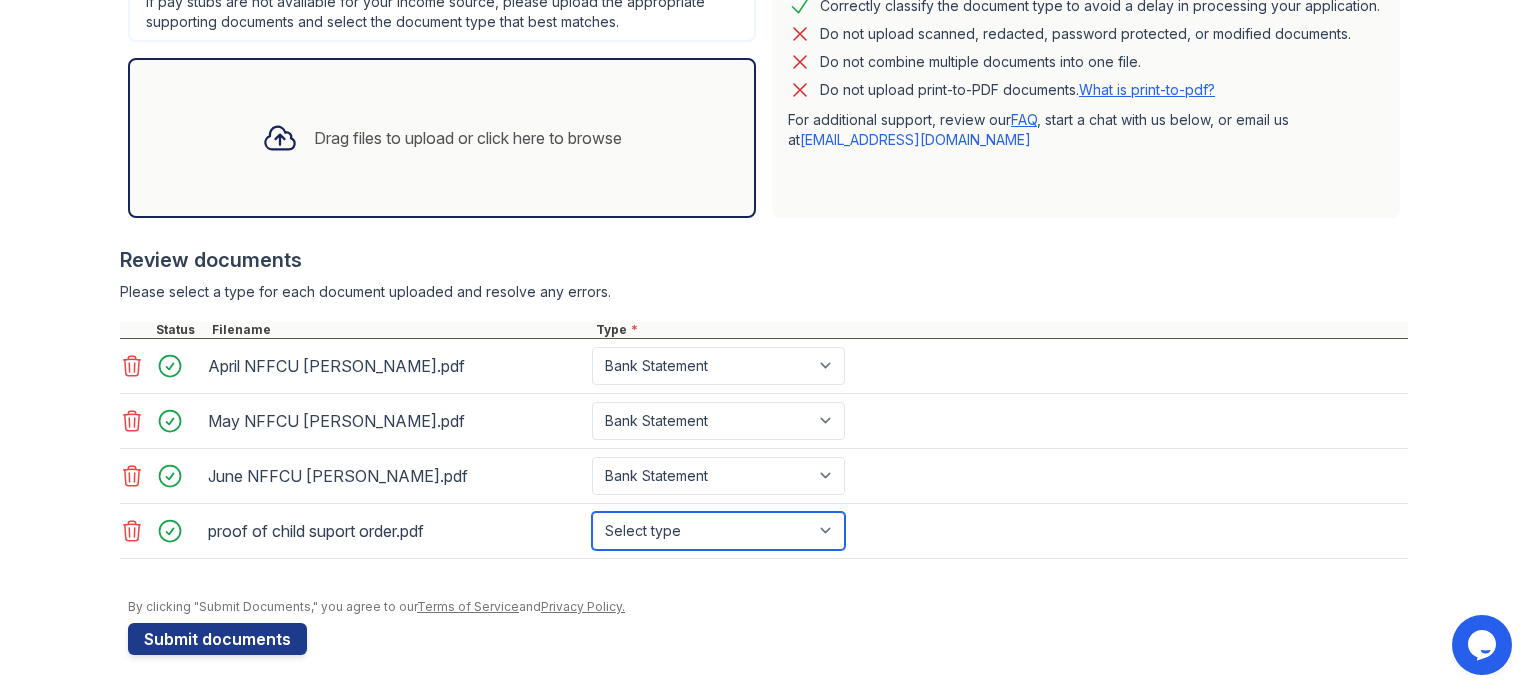 click on "Select type
Paystub
Bank Statement
Offer Letter
Tax Documents
Benefit Award Letter
Investment Account Statement
Other" at bounding box center (718, 531) 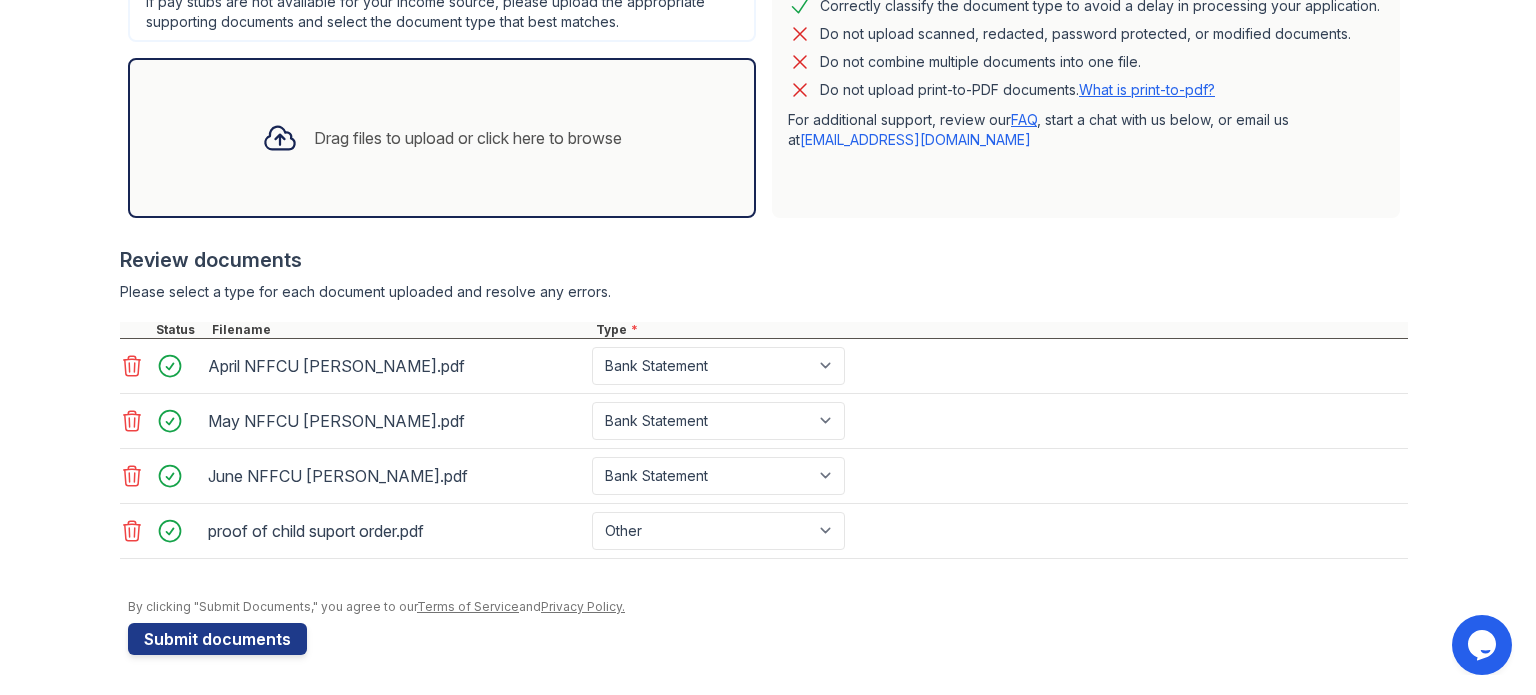 click on "proof of child suport order.pdf" at bounding box center (396, 531) 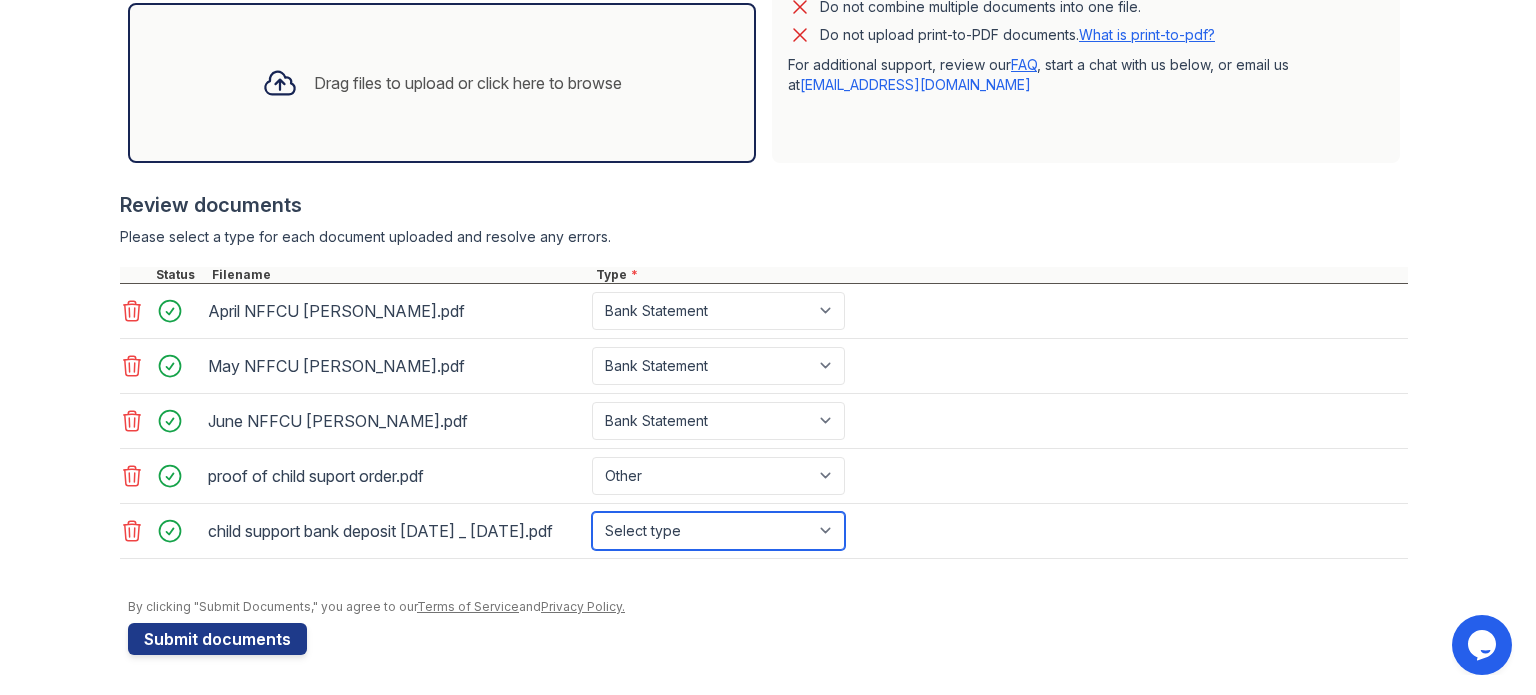 click on "Select type
Paystub
Bank Statement
Offer Letter
Tax Documents
Benefit Award Letter
Investment Account Statement
Other" at bounding box center [718, 531] 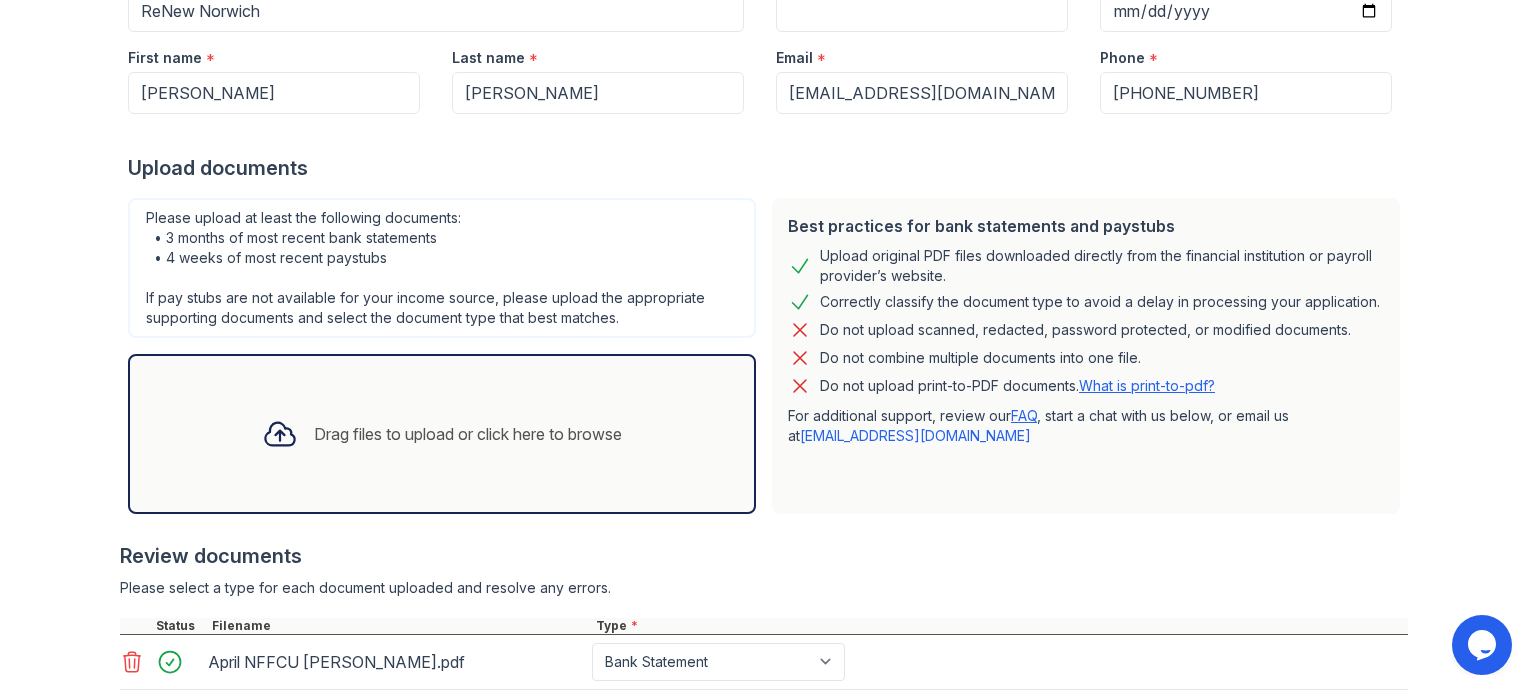 scroll, scrollTop: 487, scrollLeft: 0, axis: vertical 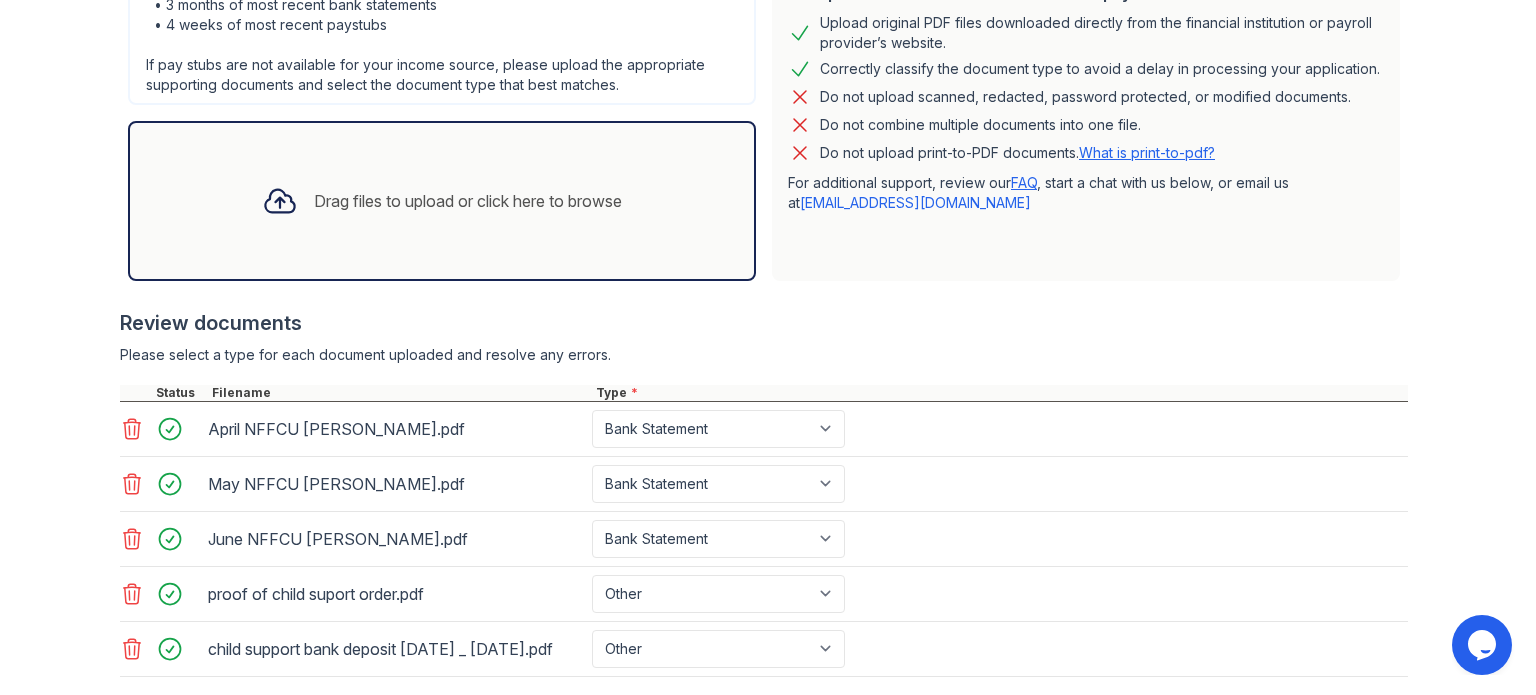 click on "Drag files to upload or click here to browse" at bounding box center (442, 201) 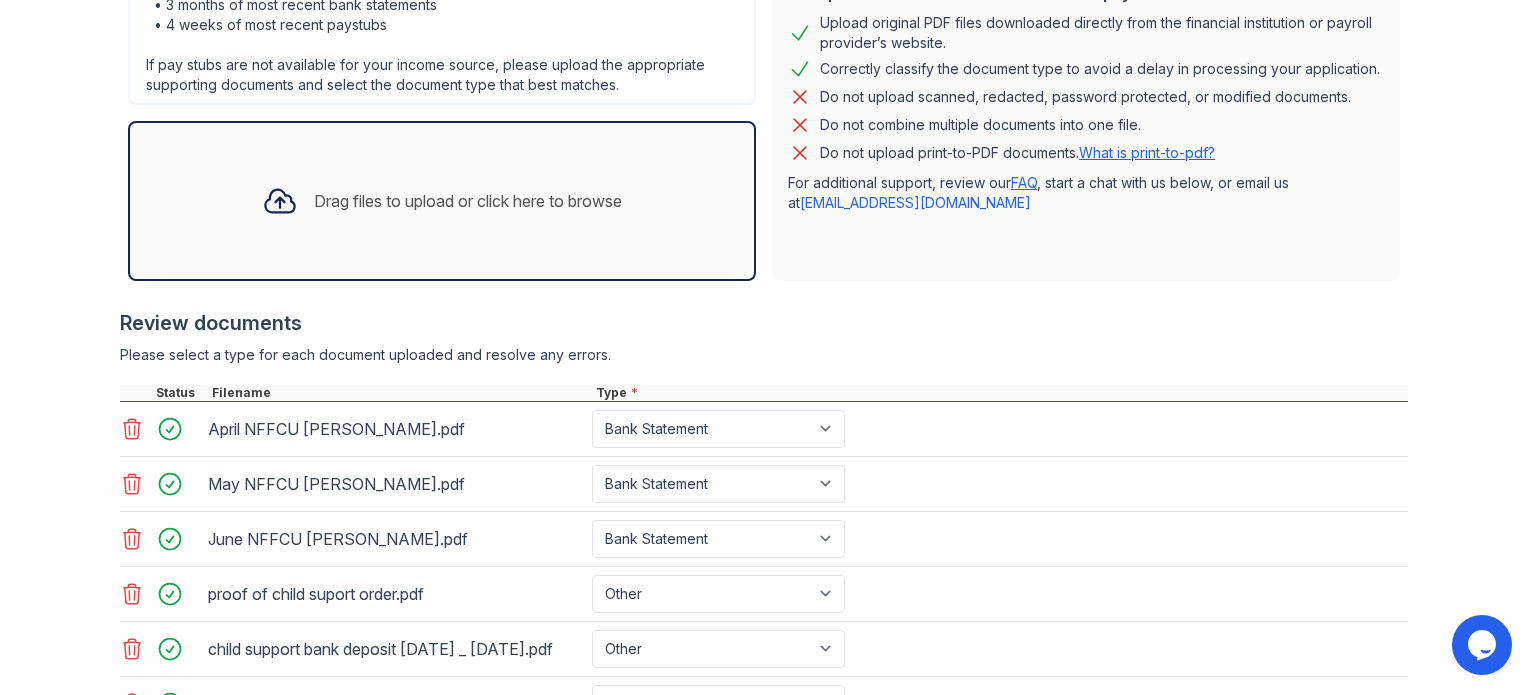 click on "Drag files to upload or click here to browse" at bounding box center [468, 201] 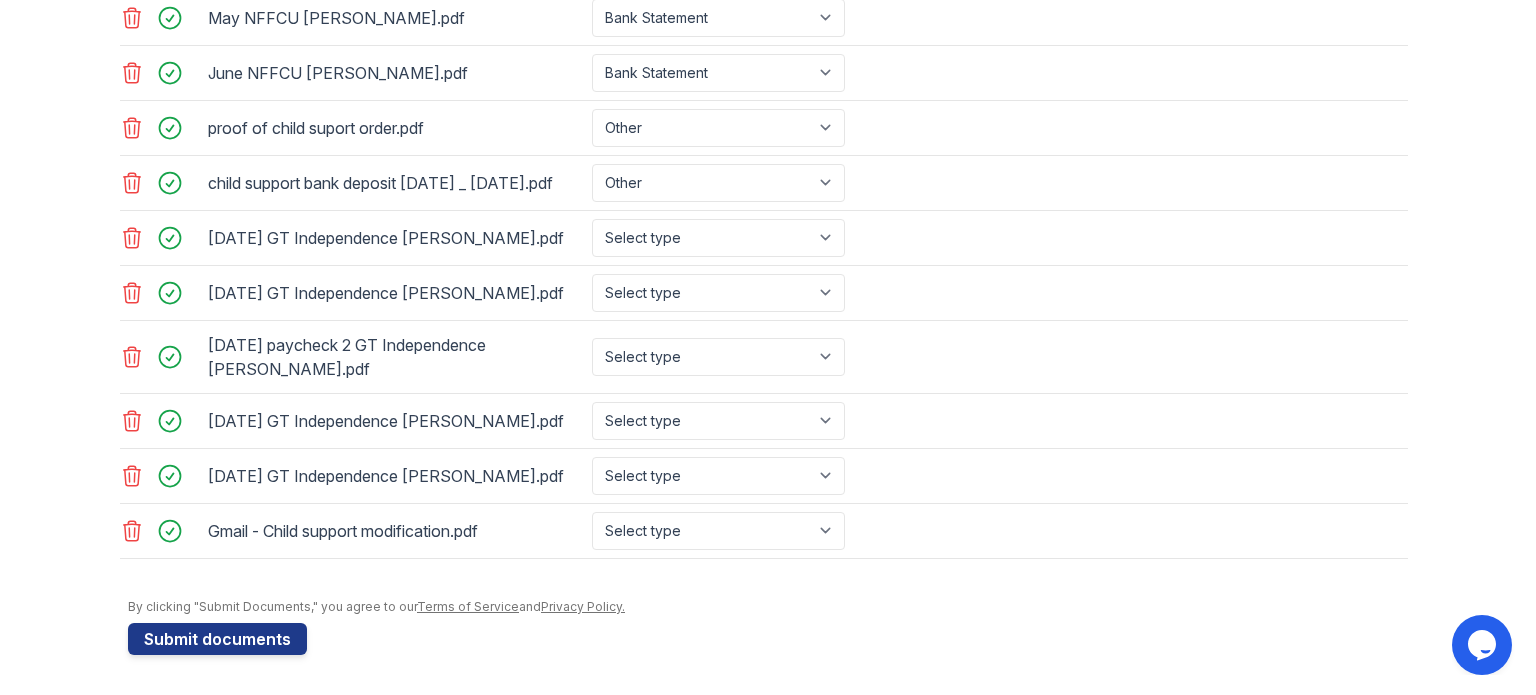 scroll, scrollTop: 1188, scrollLeft: 0, axis: vertical 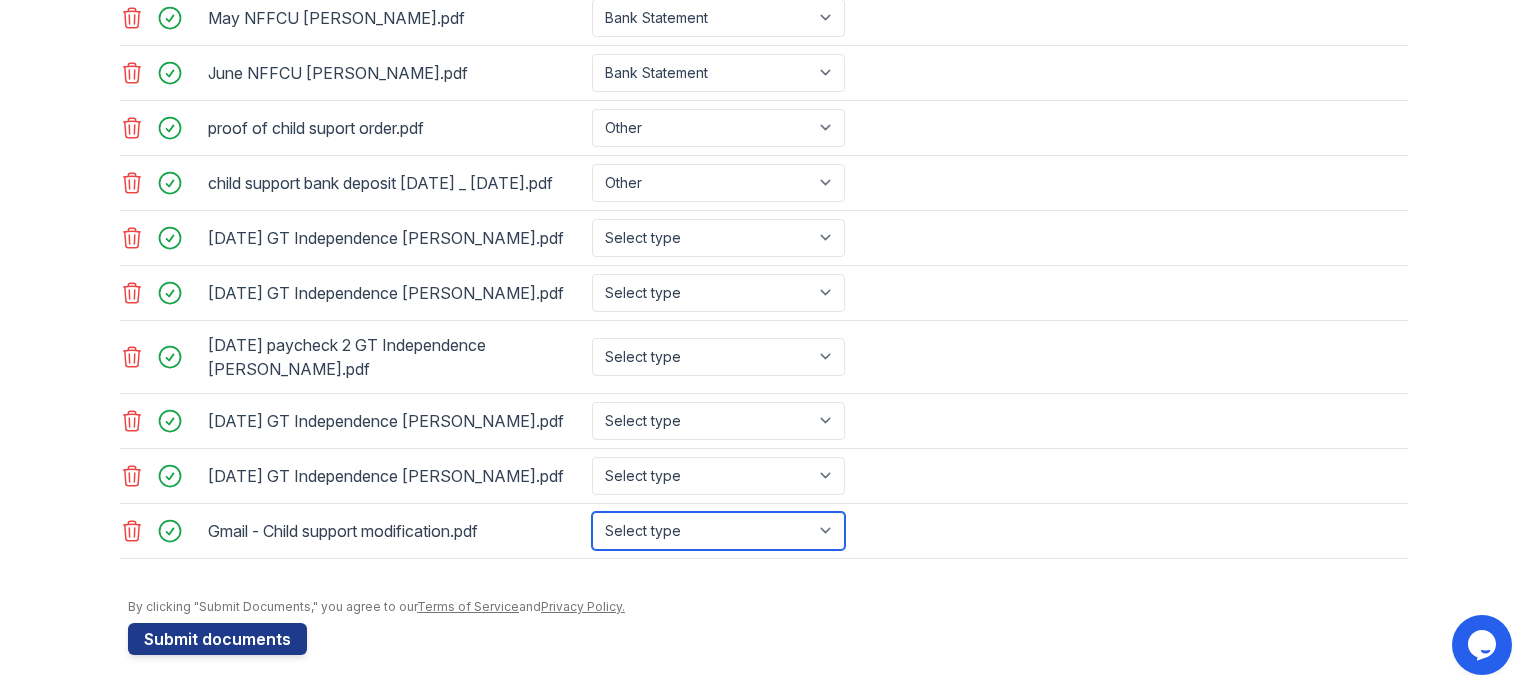 click on "Select type
Paystub
Bank Statement
Offer Letter
Tax Documents
Benefit Award Letter
Investment Account Statement
Other" at bounding box center [718, 531] 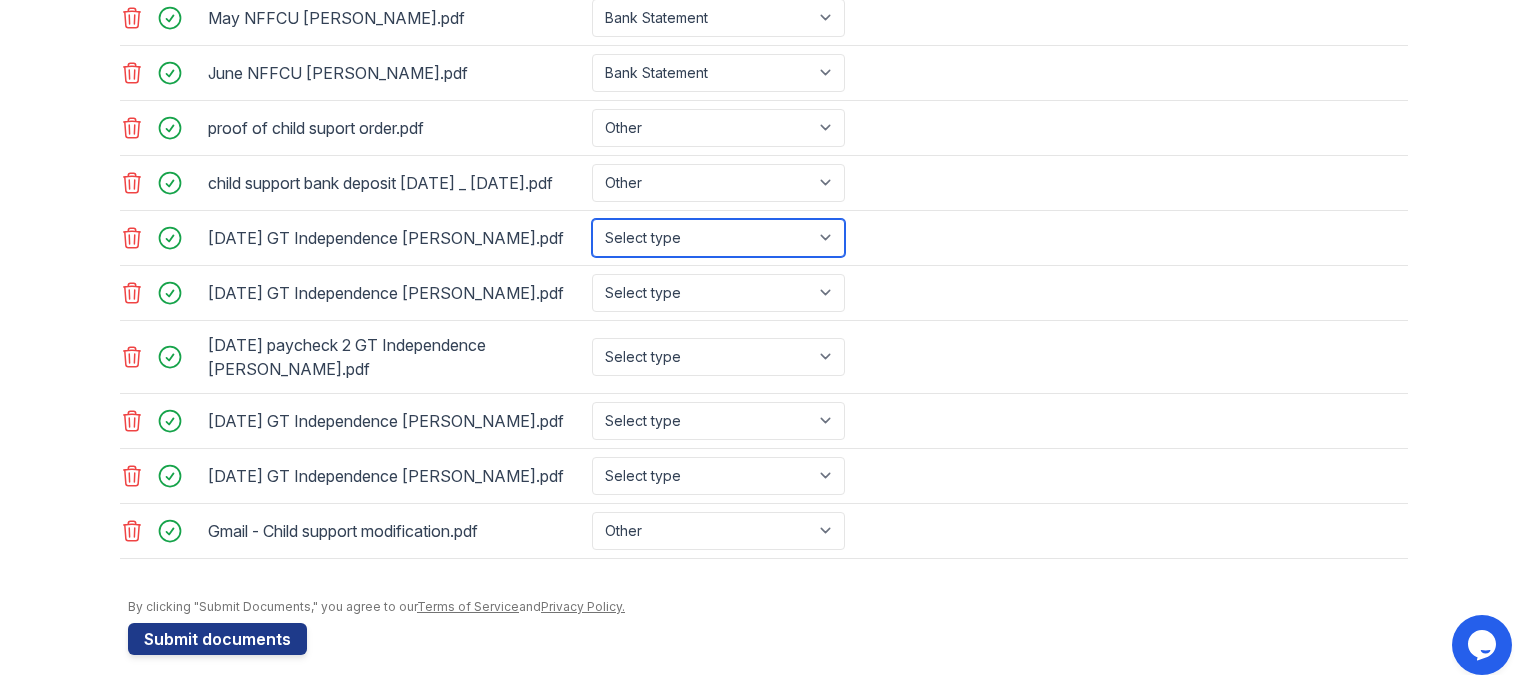 click on "Select type
Paystub
Bank Statement
Offer Letter
Tax Documents
Benefit Award Letter
Investment Account Statement
Other" at bounding box center [718, 238] 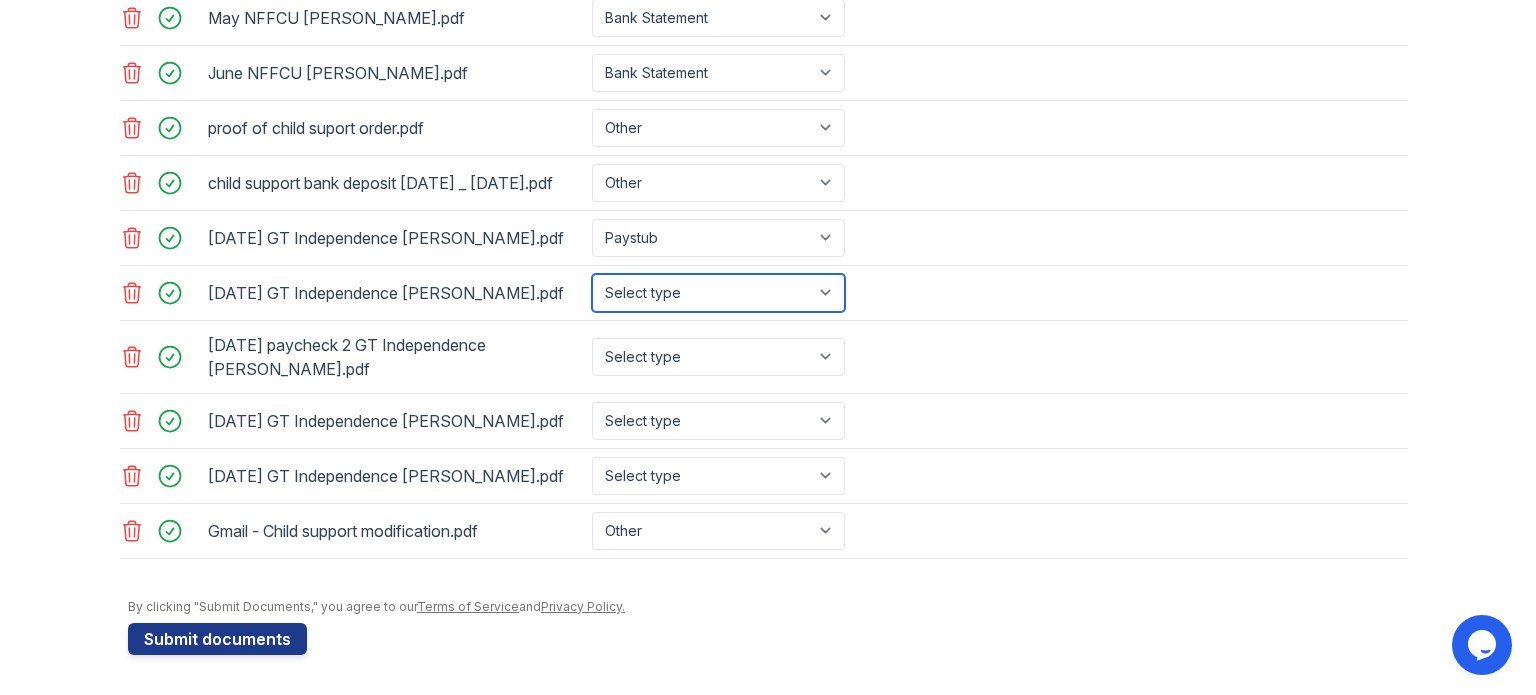 click on "Select type
Paystub
Bank Statement
Offer Letter
Tax Documents
Benefit Award Letter
Investment Account Statement
Other" at bounding box center [718, 293] 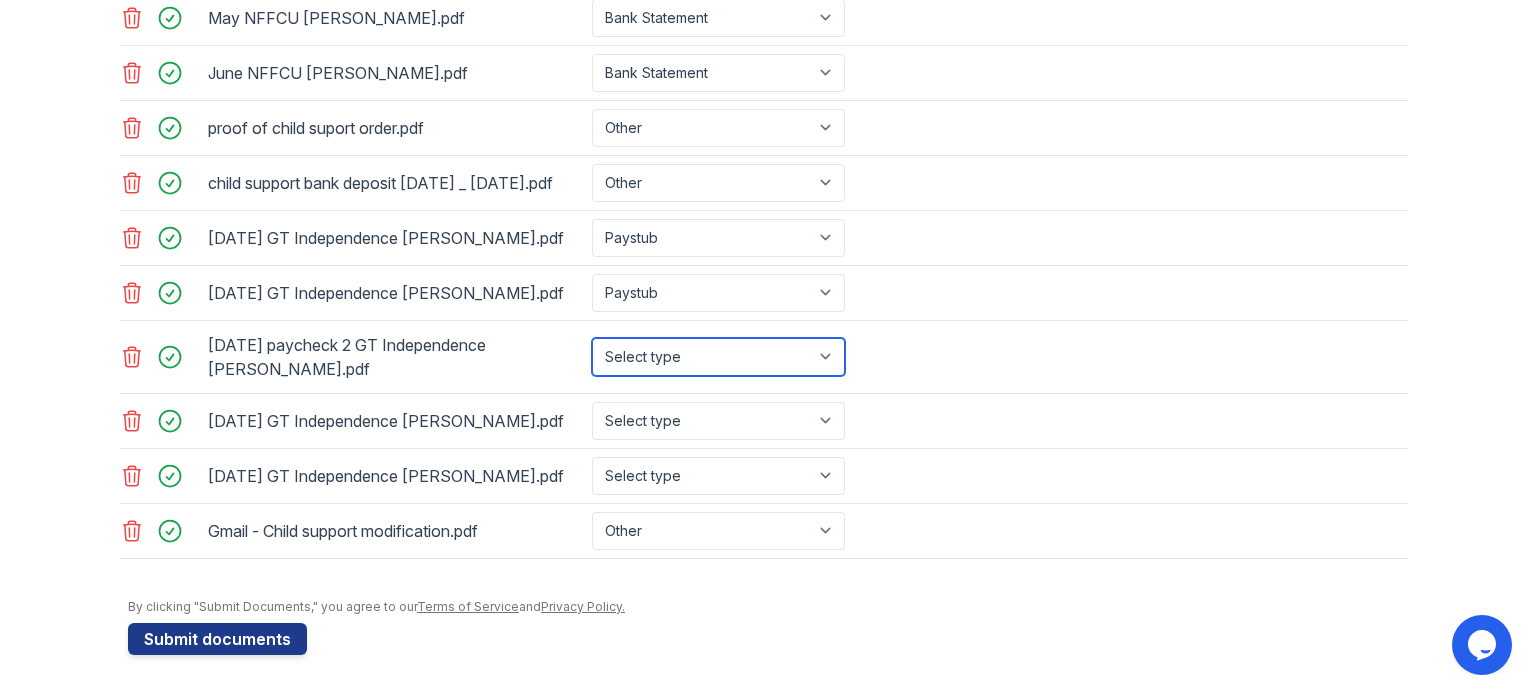 click on "Select type
Paystub
Bank Statement
Offer Letter
Tax Documents
Benefit Award Letter
Investment Account Statement
Other" at bounding box center [718, 357] 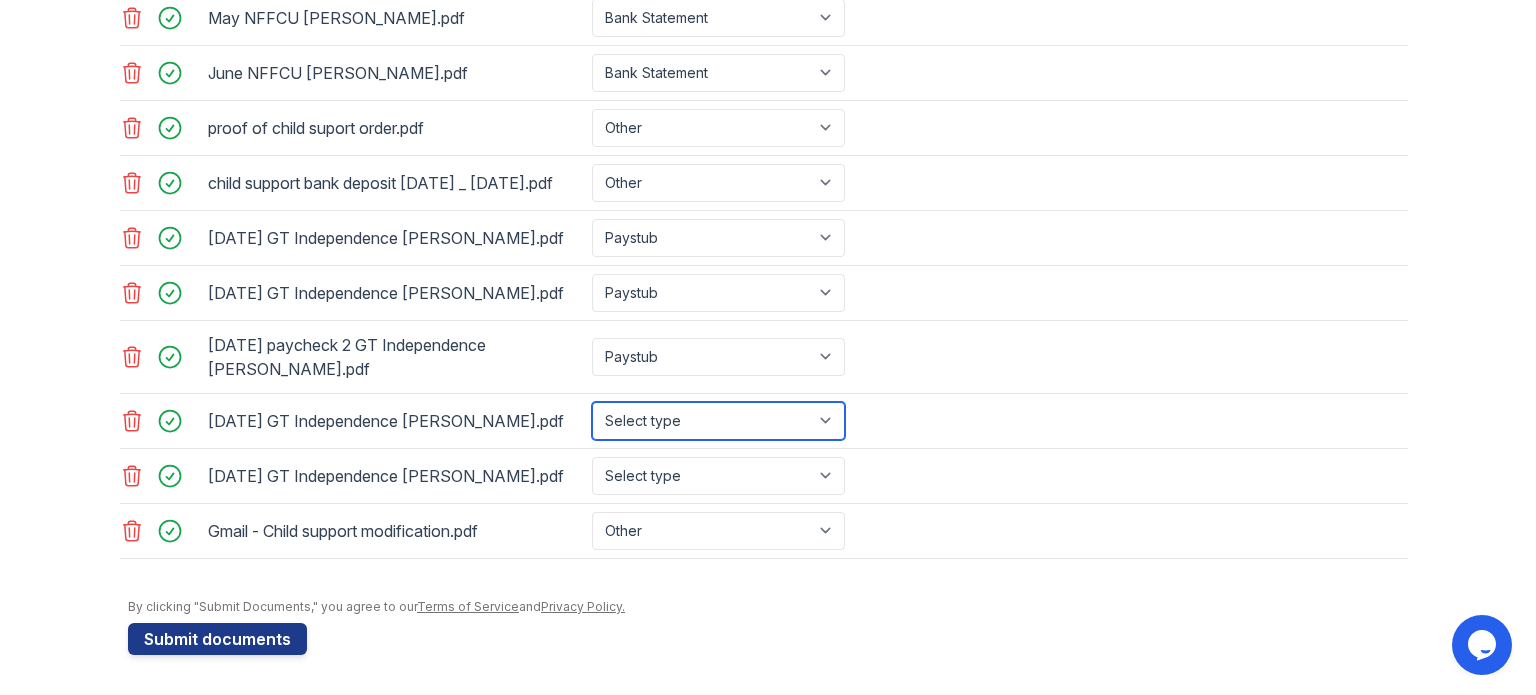 click on "Select type
Paystub
Bank Statement
Offer Letter
Tax Documents
Benefit Award Letter
Investment Account Statement
Other" at bounding box center [718, 421] 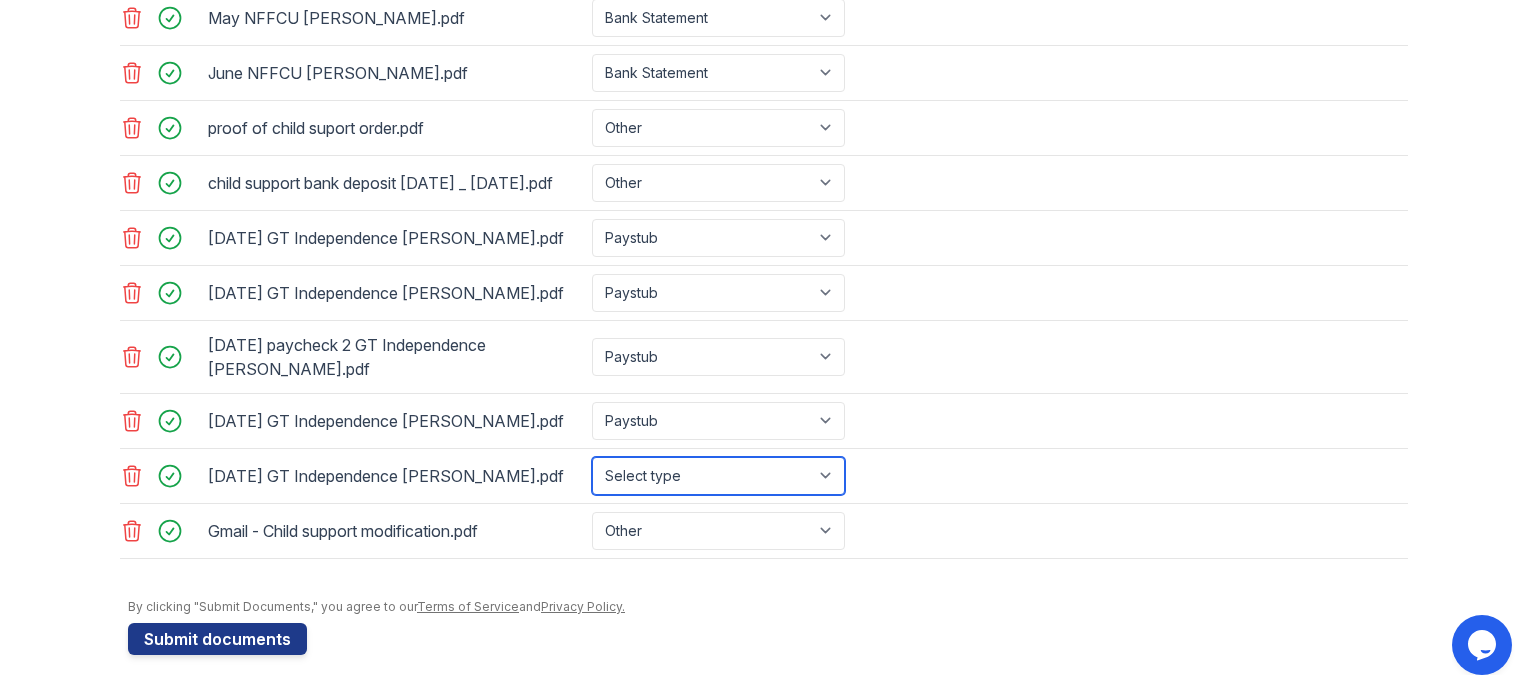 click on "Select type
Paystub
Bank Statement
Offer Letter
Tax Documents
Benefit Award Letter
Investment Account Statement
Other" at bounding box center [718, 476] 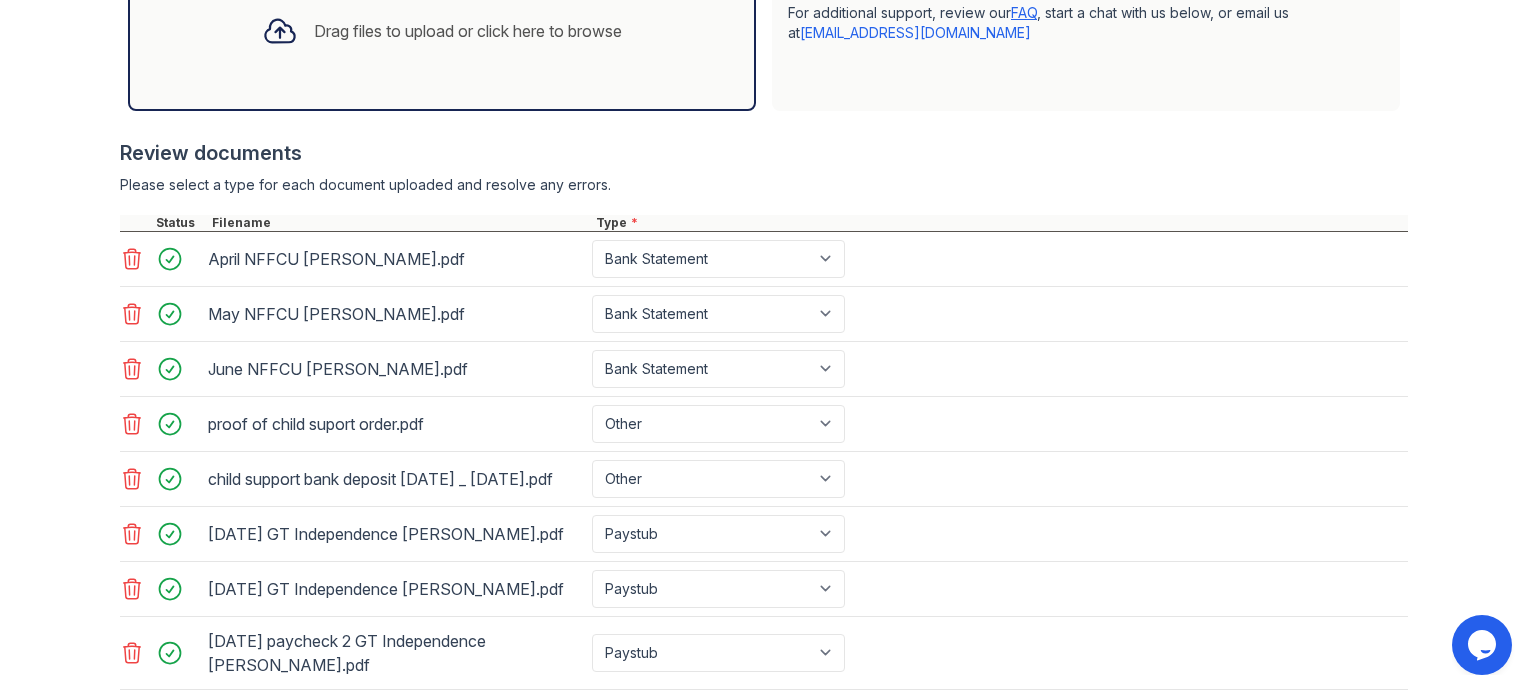scroll, scrollTop: 488, scrollLeft: 0, axis: vertical 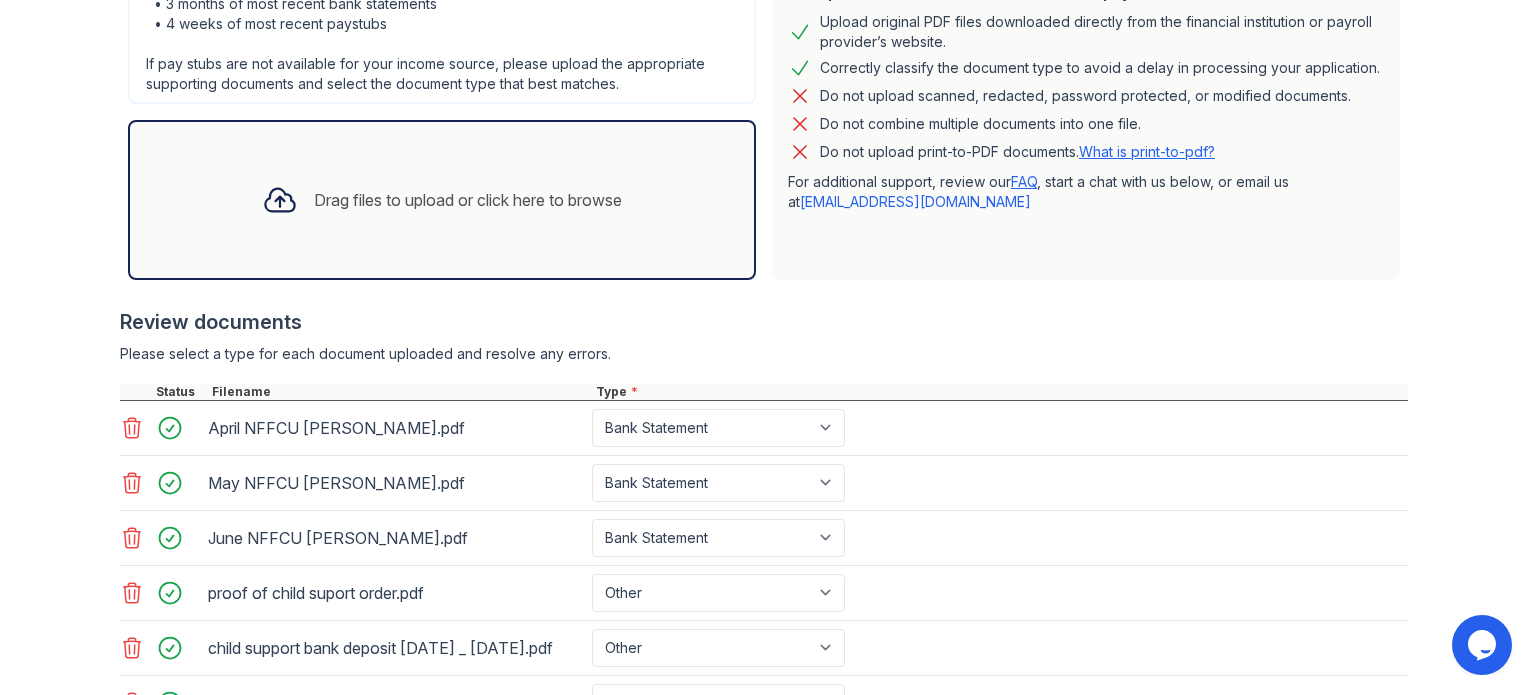 click on "Drag files to upload or click here to browse" at bounding box center [442, 200] 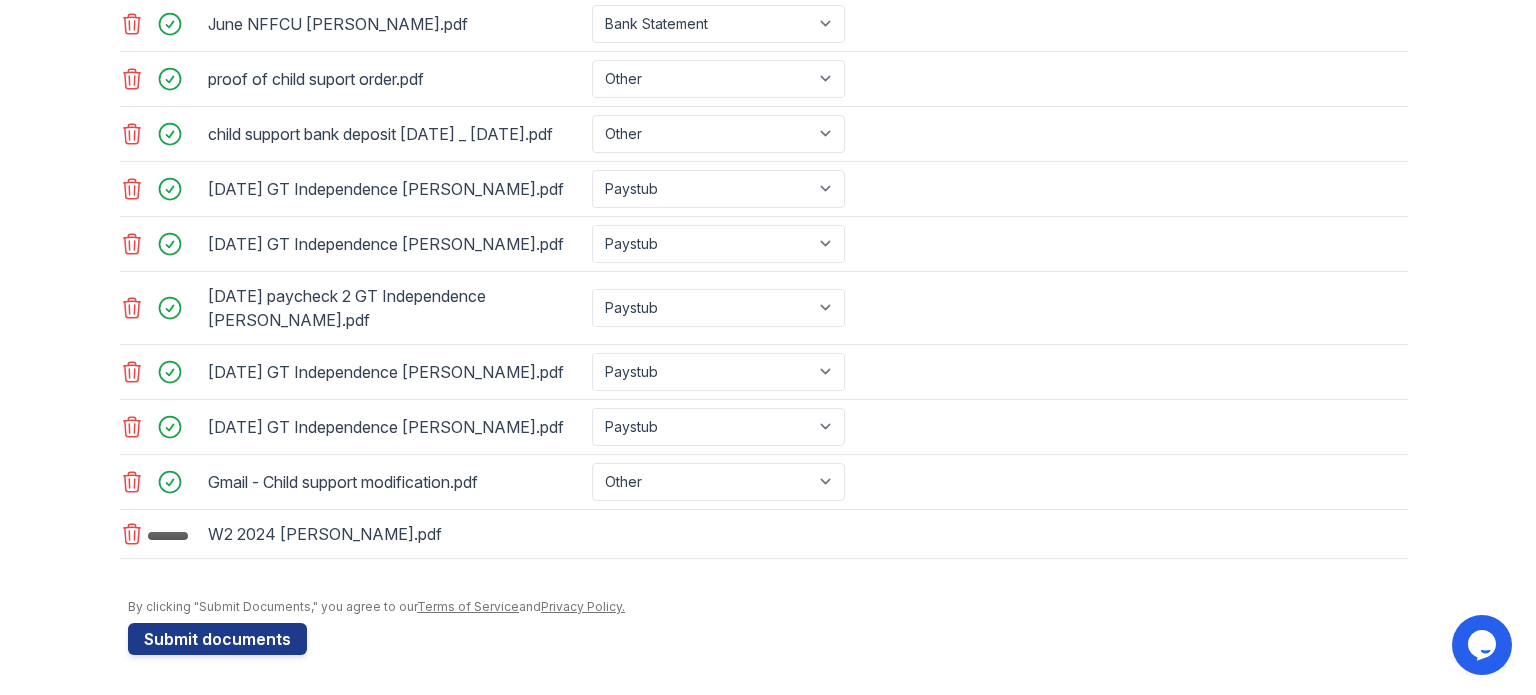 scroll, scrollTop: 1249, scrollLeft: 0, axis: vertical 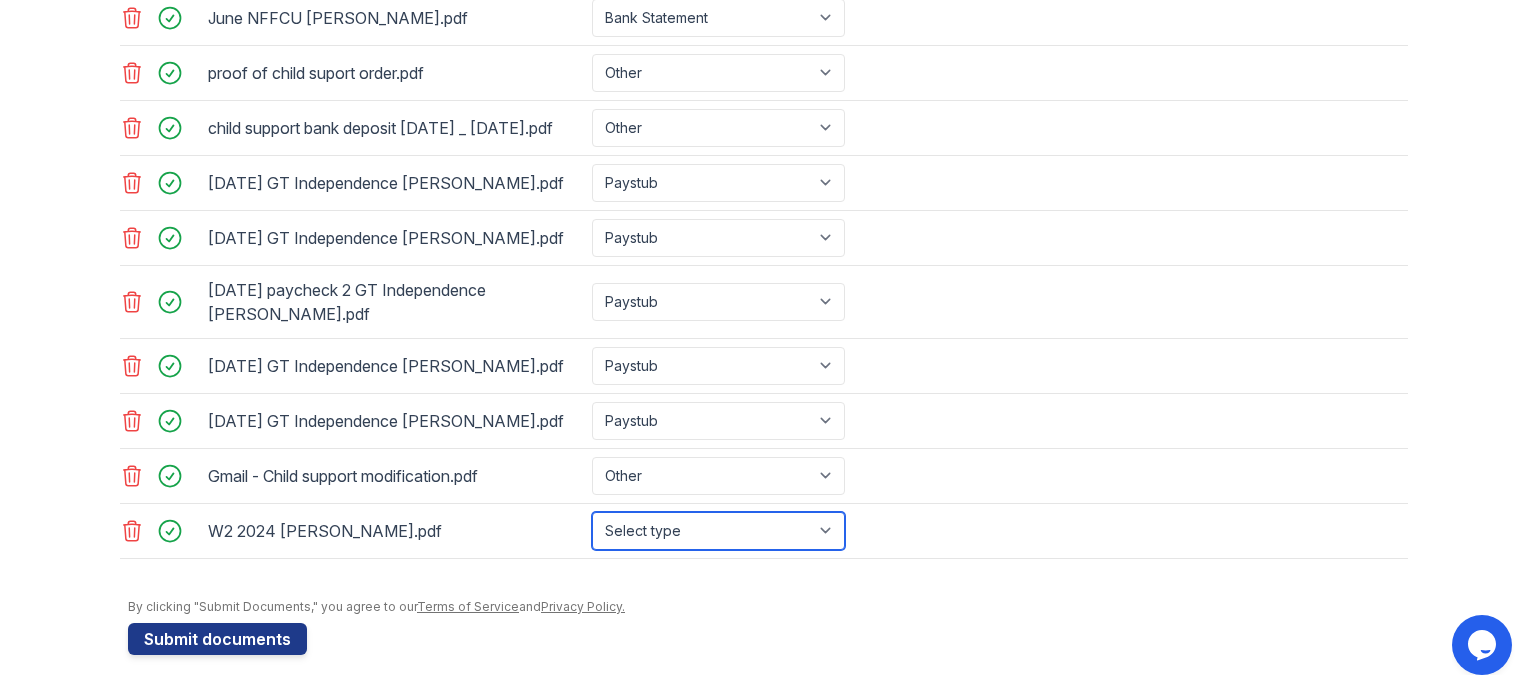 click on "Select type
Paystub
Bank Statement
Offer Letter
Tax Documents
Benefit Award Letter
Investment Account Statement
Other" at bounding box center (718, 531) 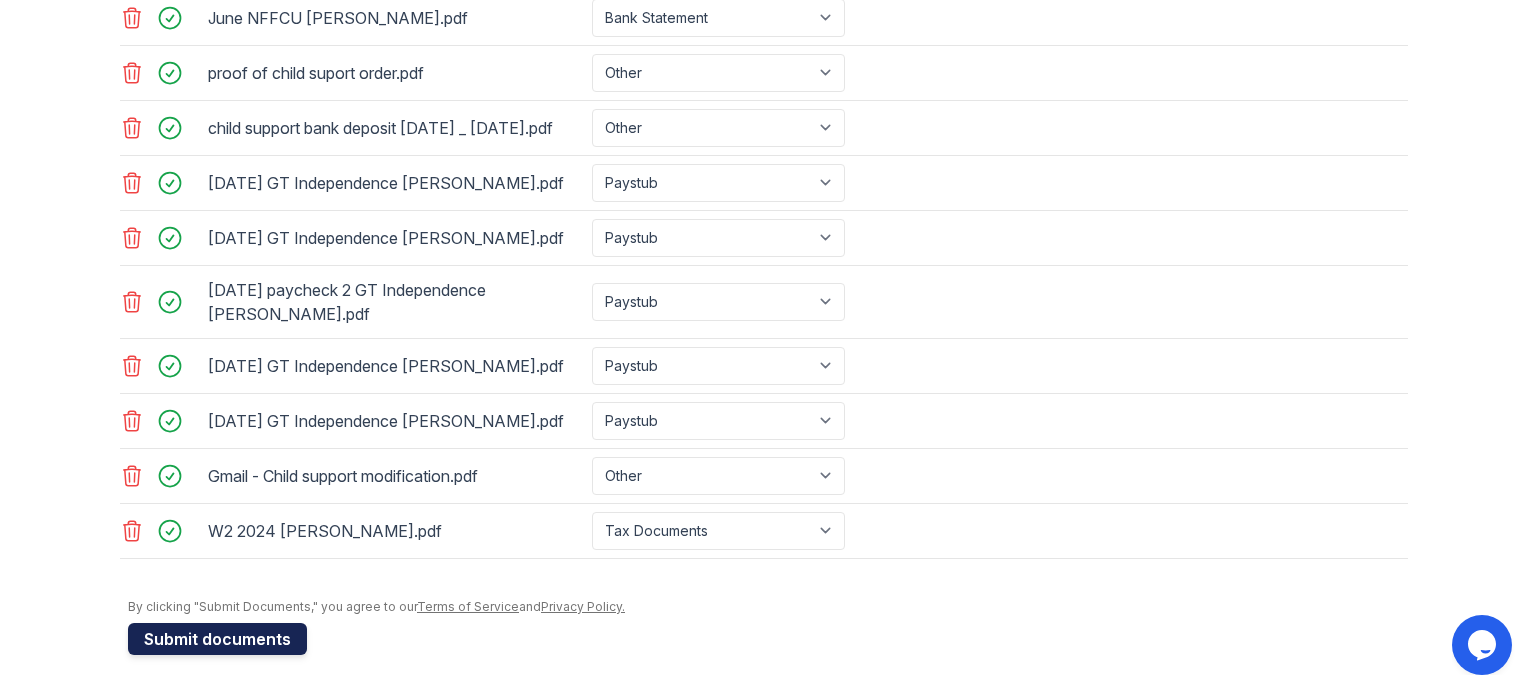 click on "Submit documents" at bounding box center [217, 639] 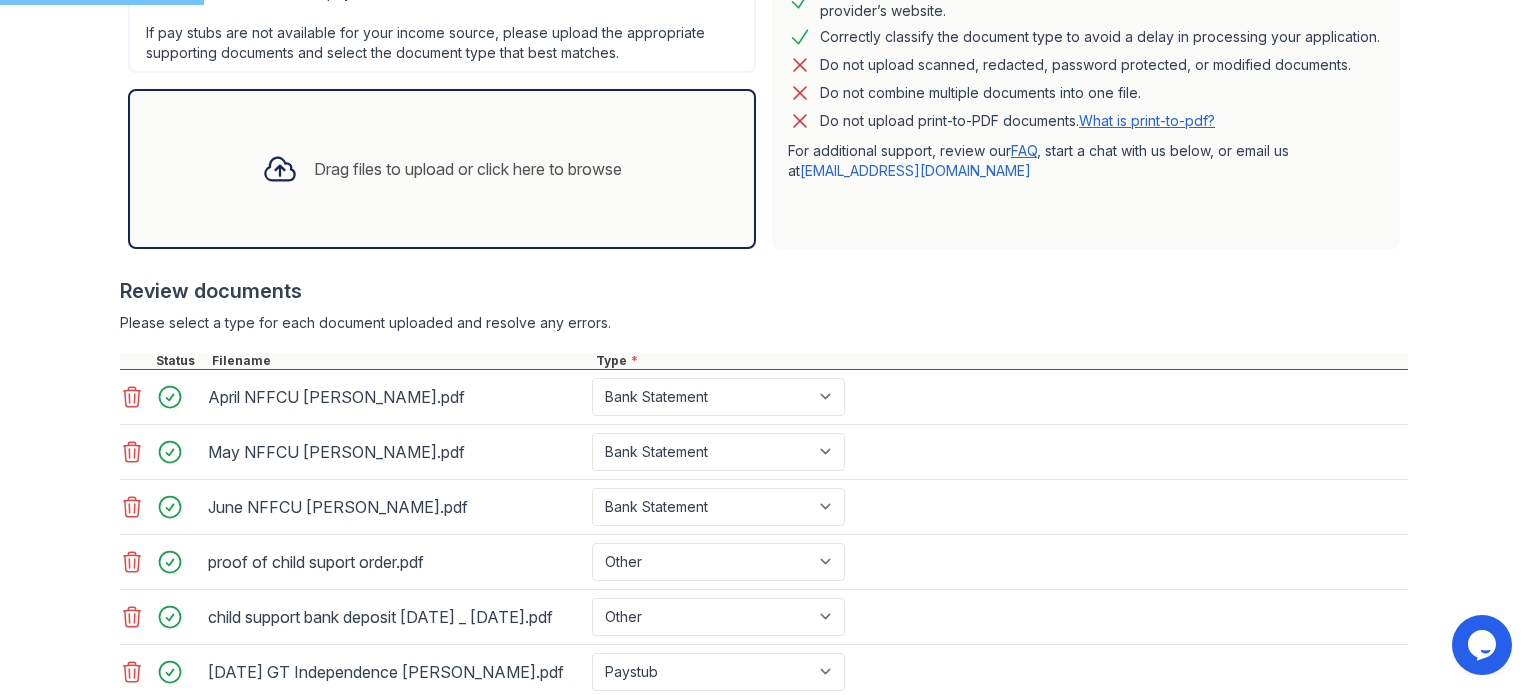 scroll, scrollTop: 316, scrollLeft: 0, axis: vertical 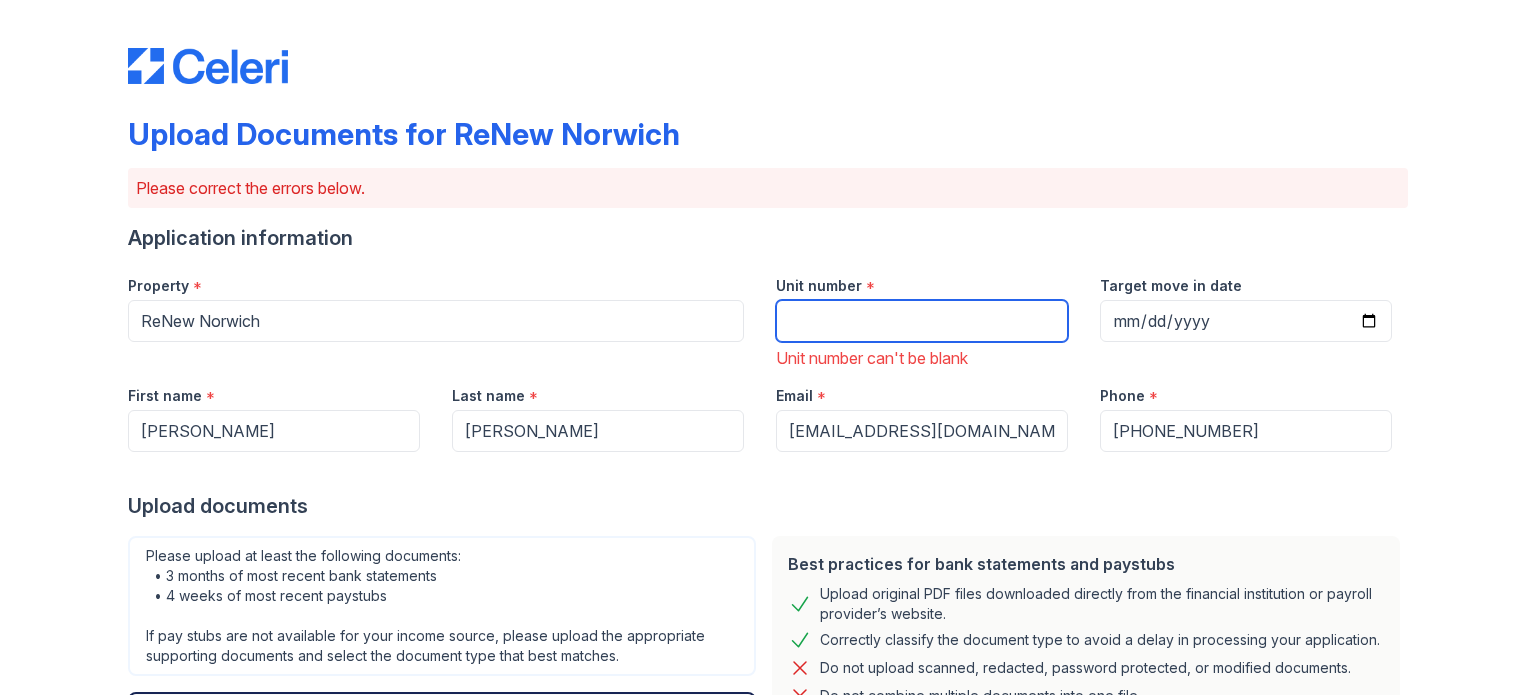 click on "Unit number" at bounding box center (922, 321) 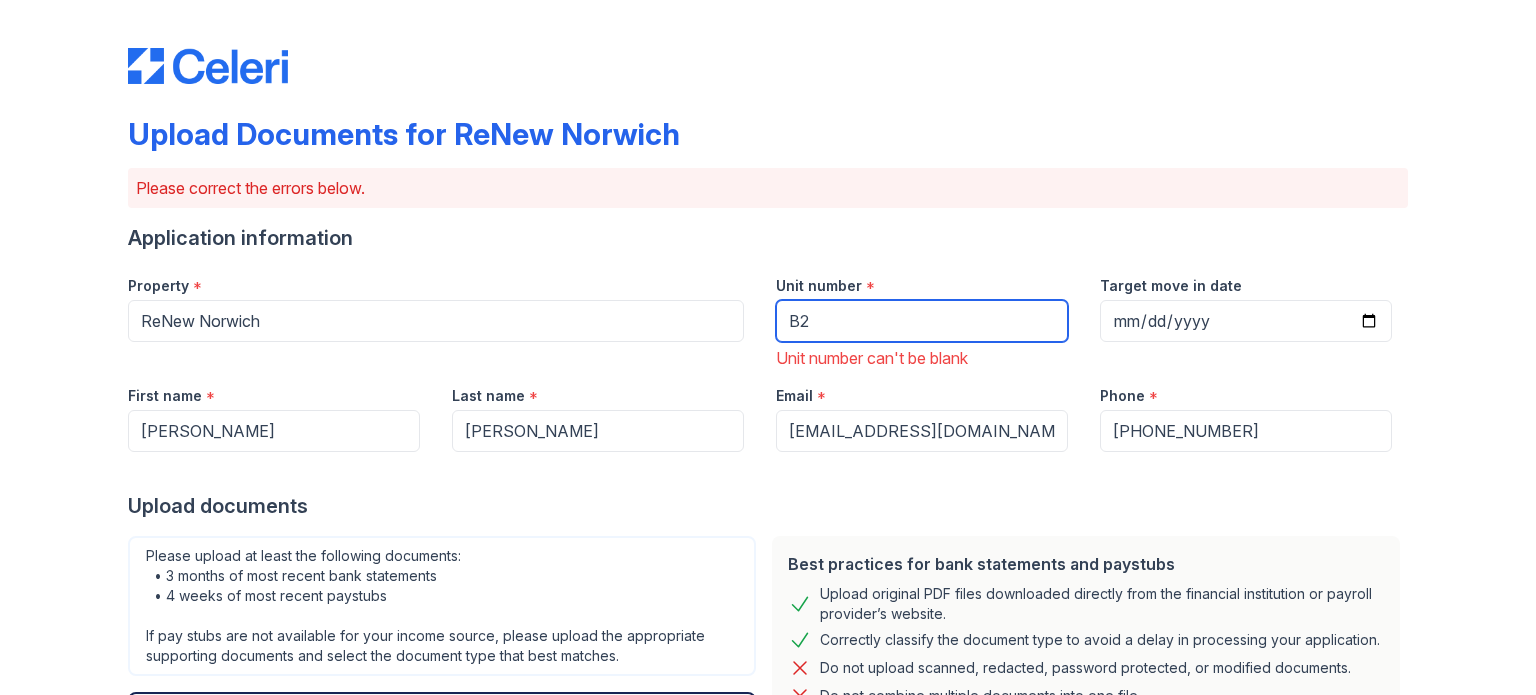 type on "B2" 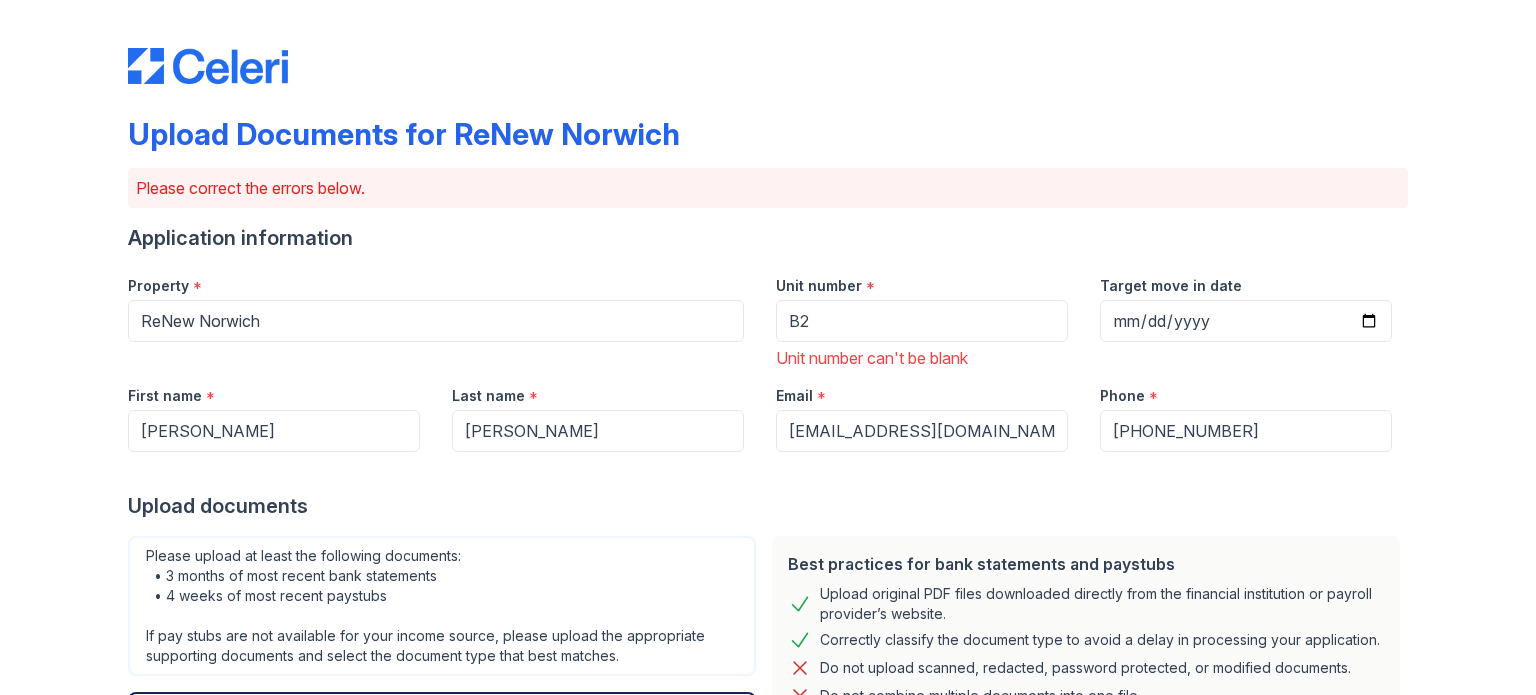 click on "Please correct the errors below." at bounding box center [768, 188] 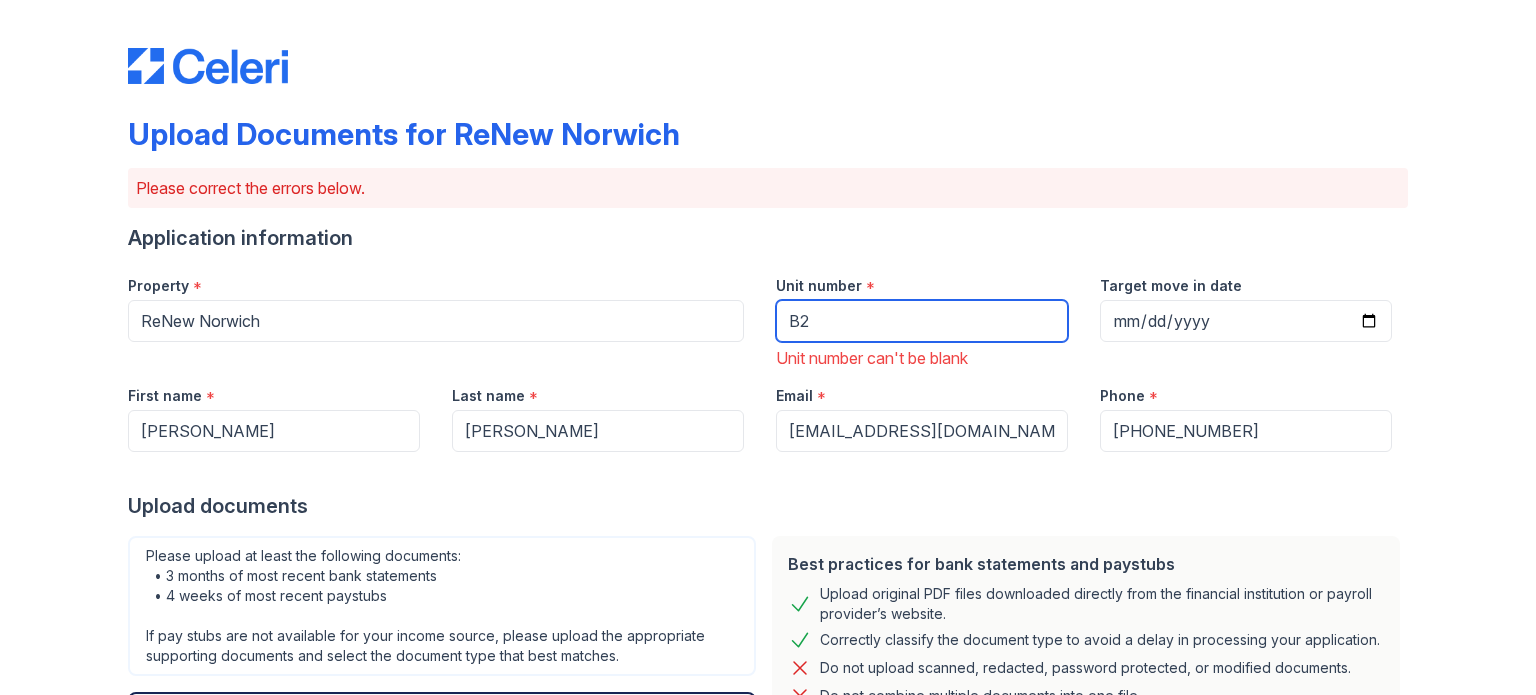 click on "B2" at bounding box center (922, 321) 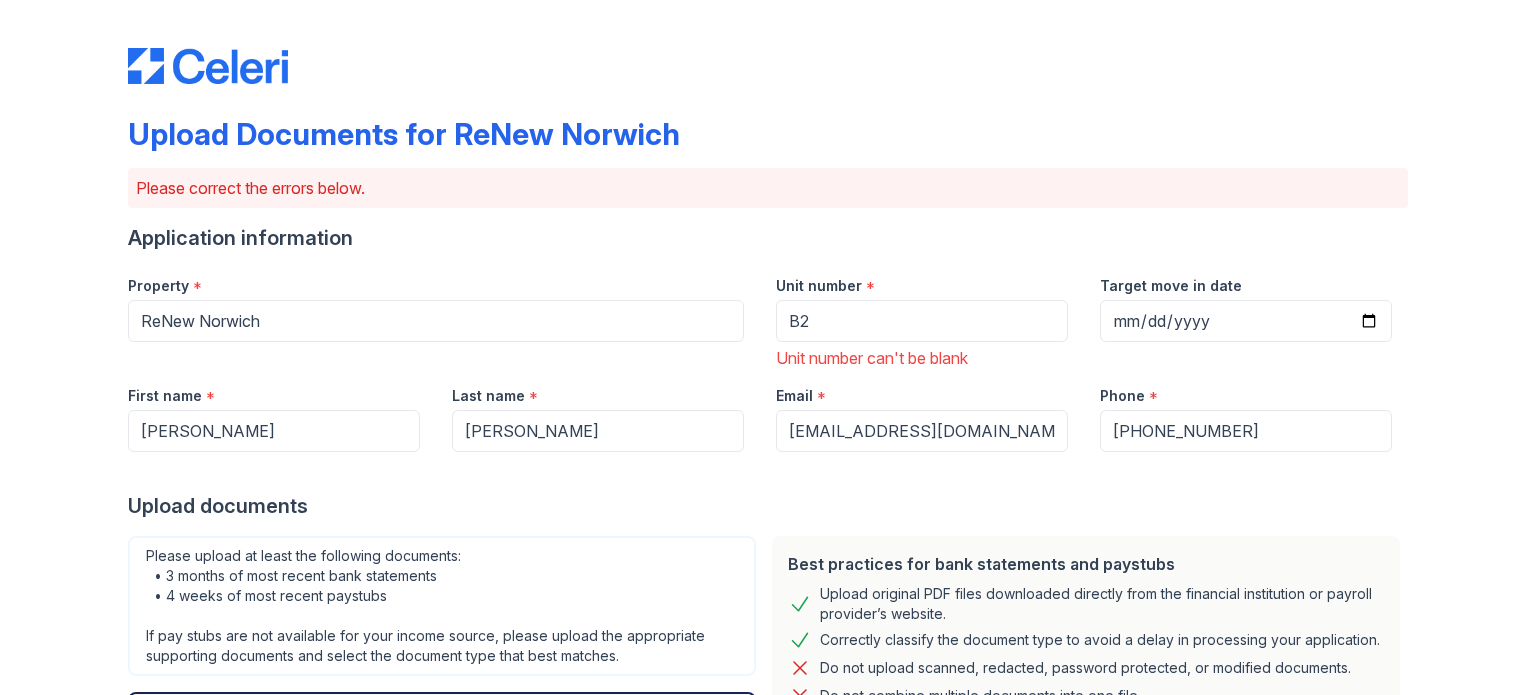 click on "Unit number
*" at bounding box center [922, 280] 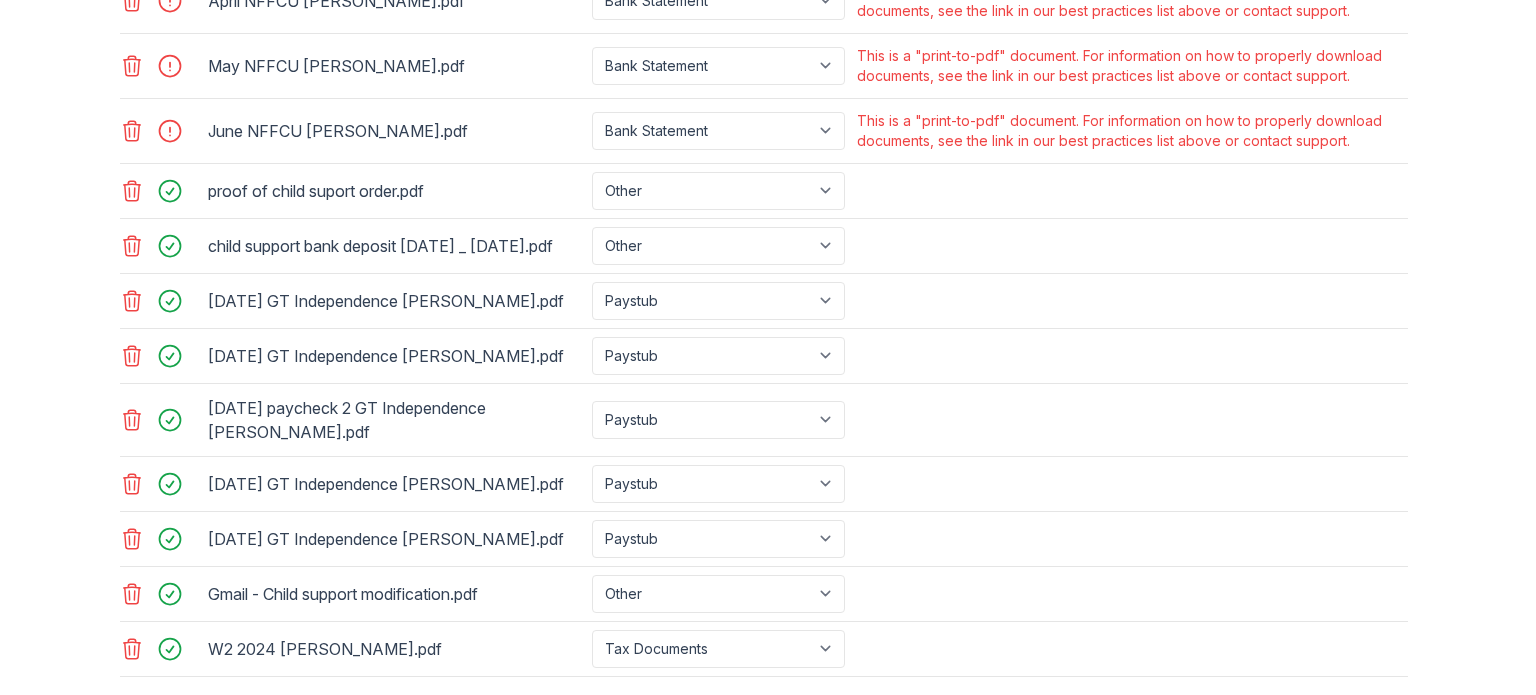 scroll, scrollTop: 933, scrollLeft: 0, axis: vertical 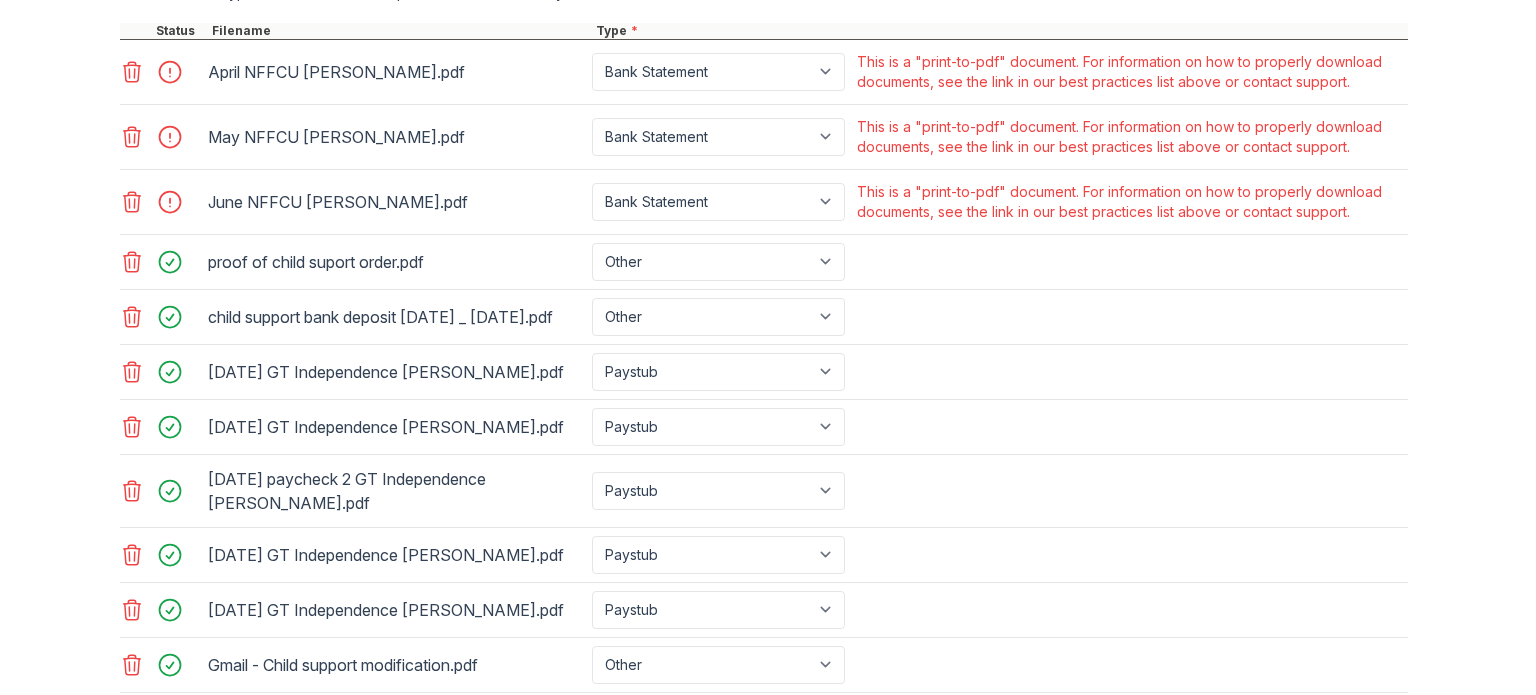 click on "This is a "print-to-pdf" document. For information on how to properly download documents, see the link in our best practices list above or contact support." at bounding box center [1130, 72] 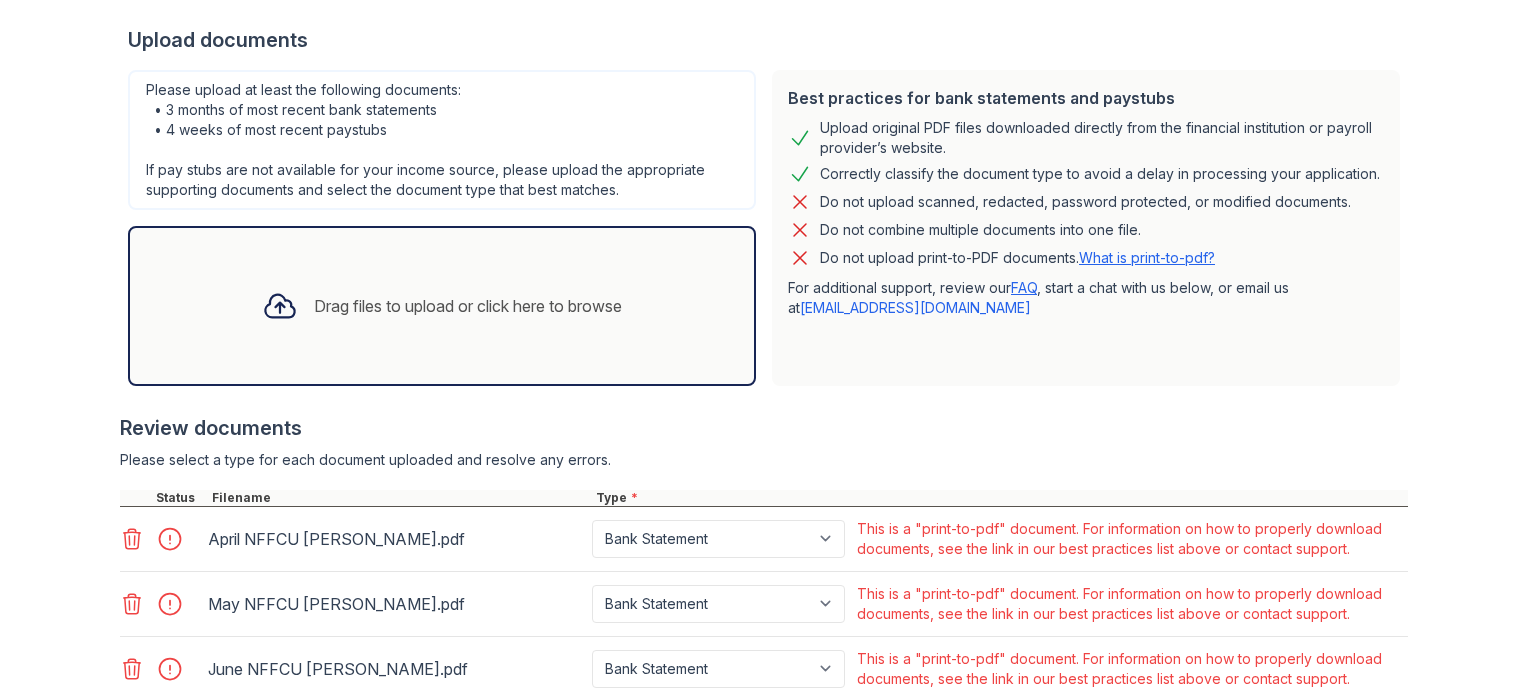 click on "What is print-to-pdf?" at bounding box center [1147, 257] 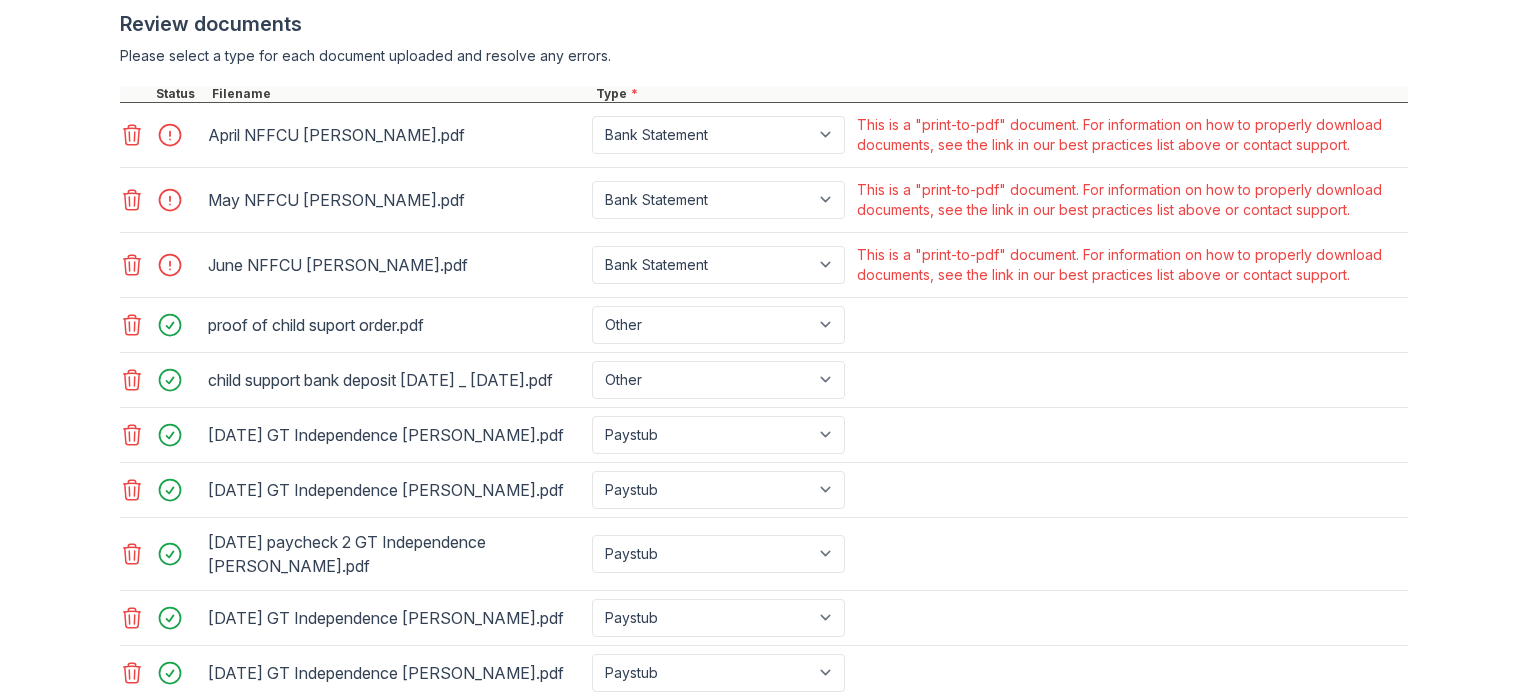 scroll, scrollTop: 933, scrollLeft: 0, axis: vertical 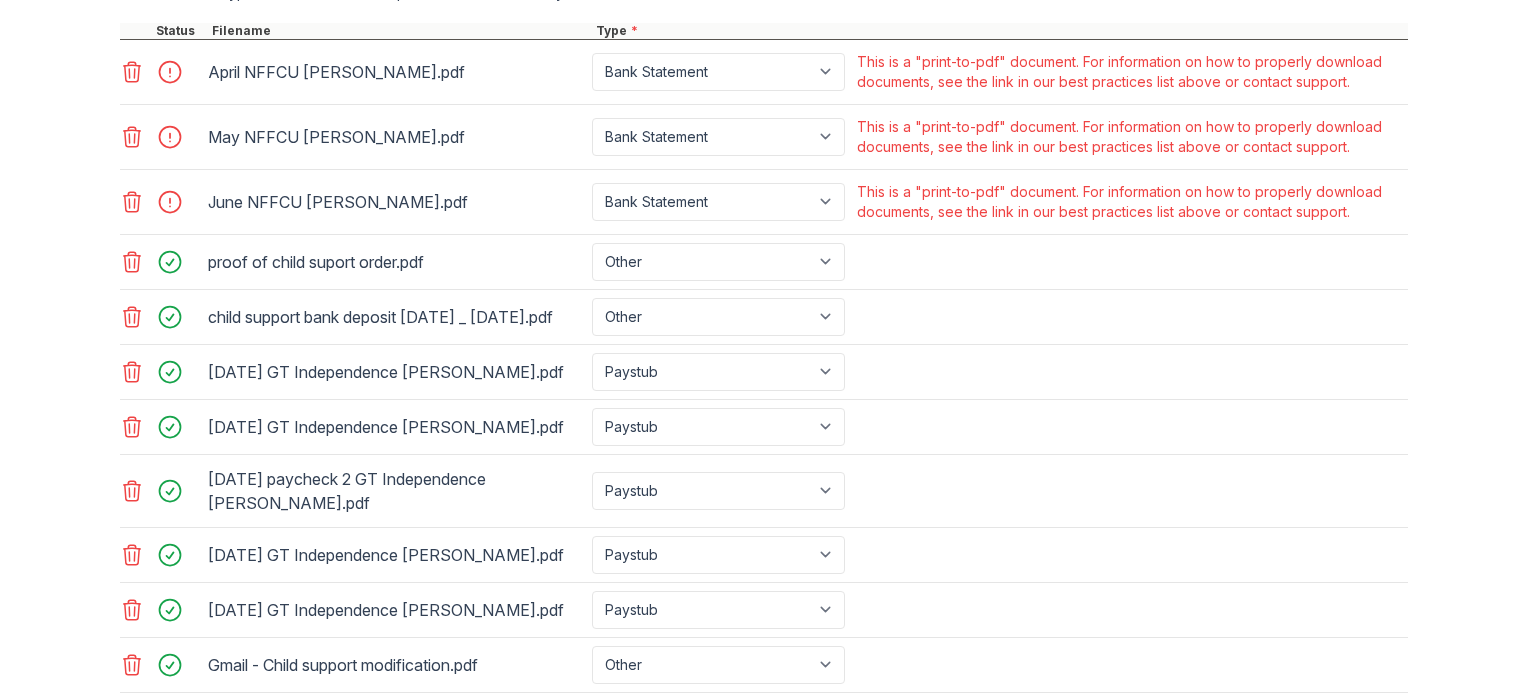 click 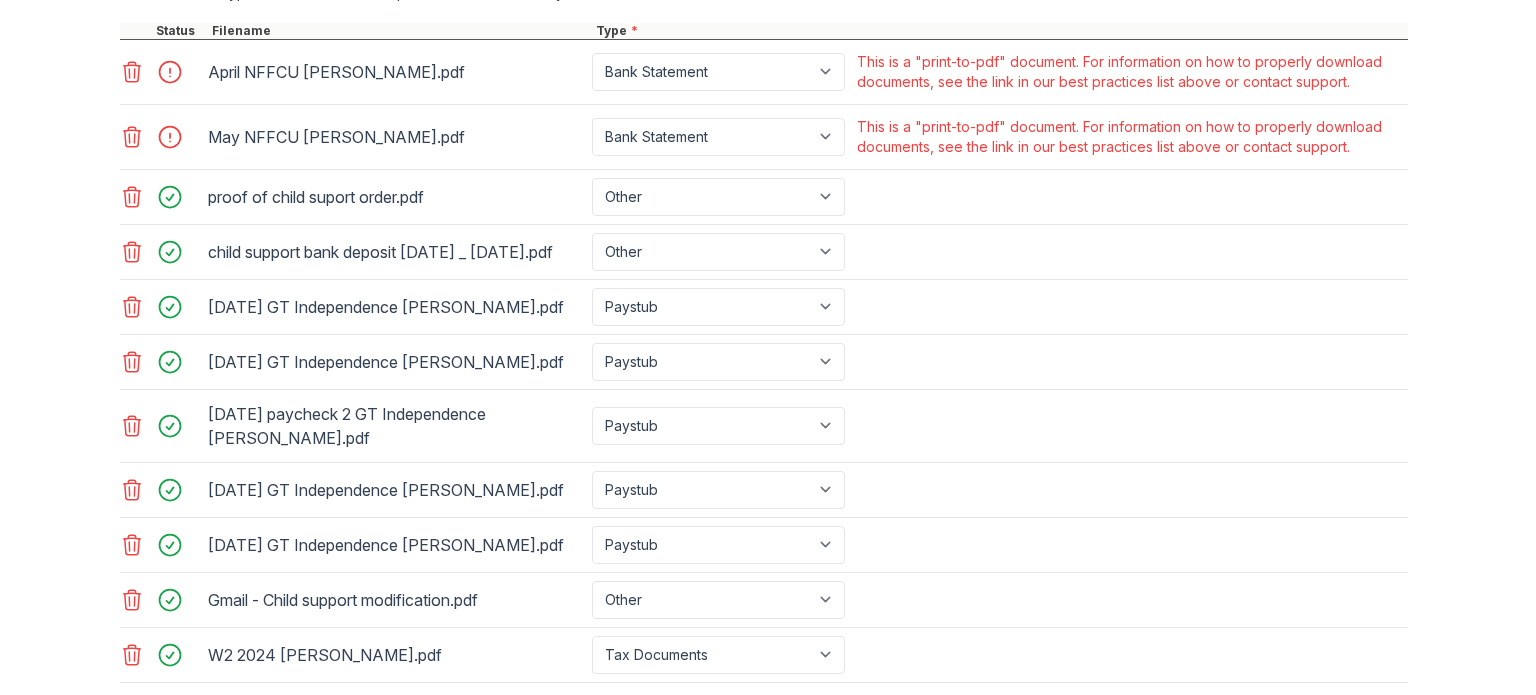 click 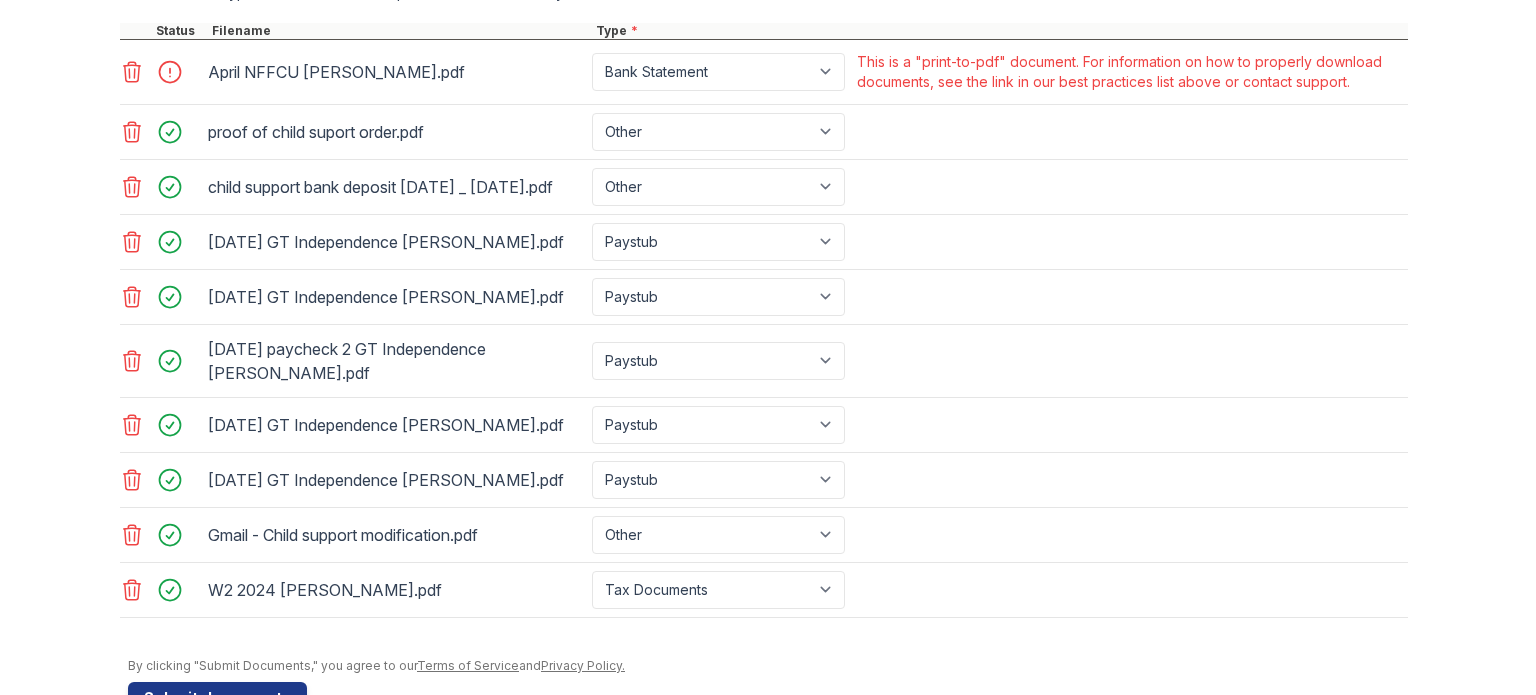 click 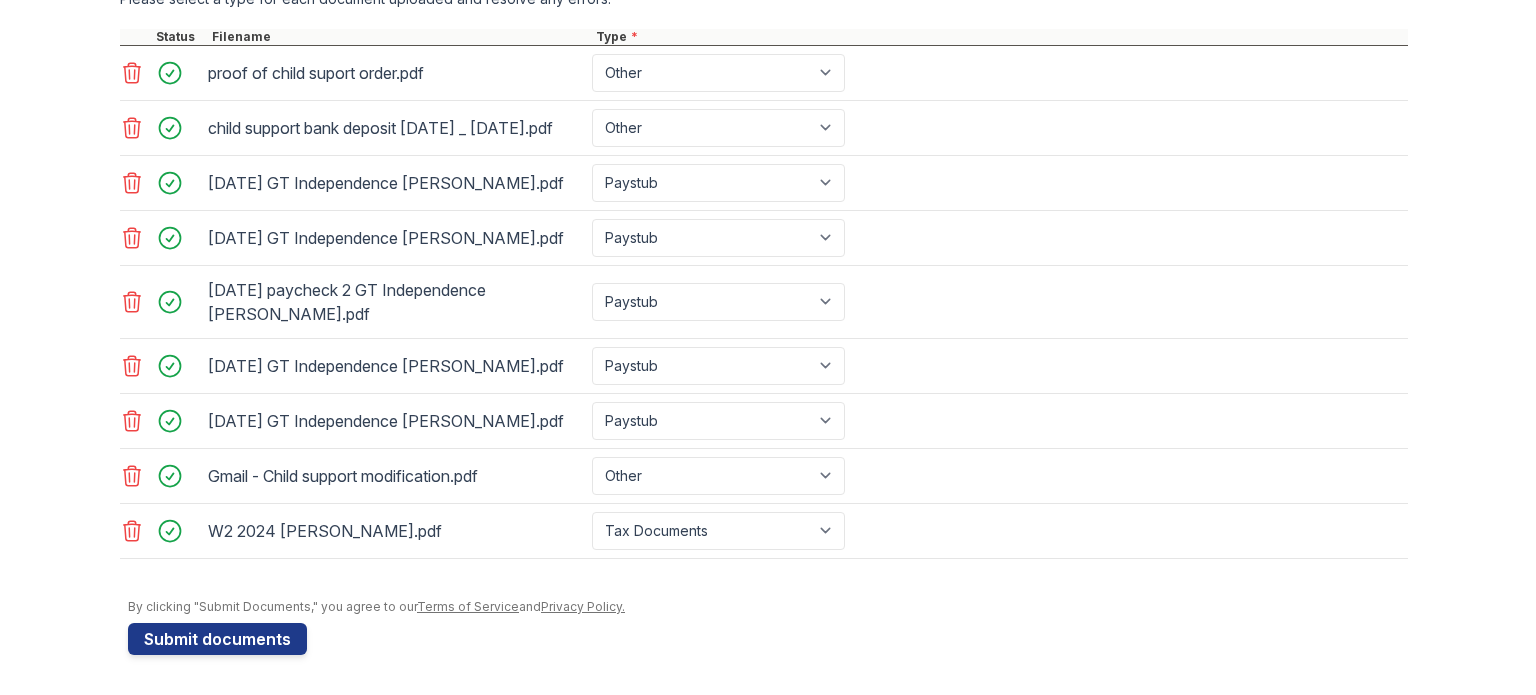 click on "Drag files to upload or click here to browse" at bounding box center (442, -155) 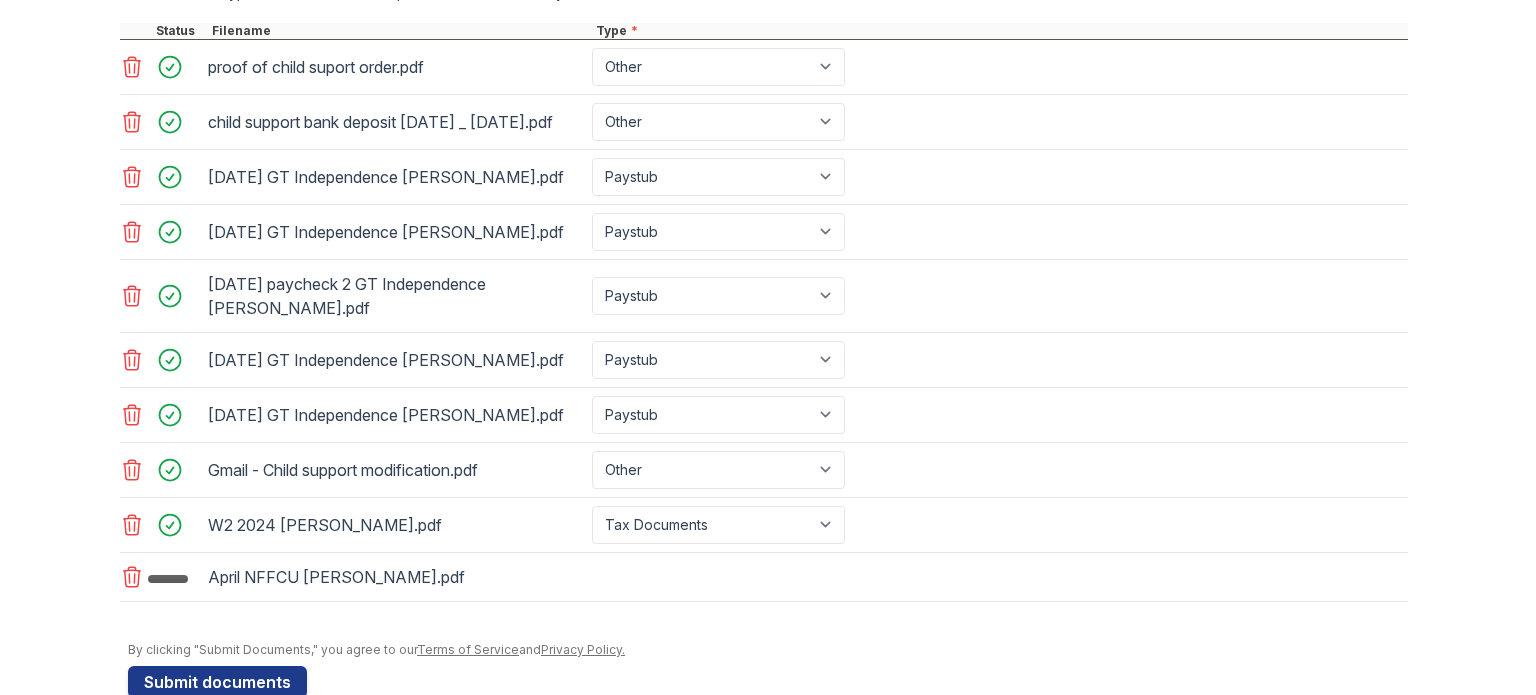 click on "Drag files to upload or click here to browse" at bounding box center [442, -161] 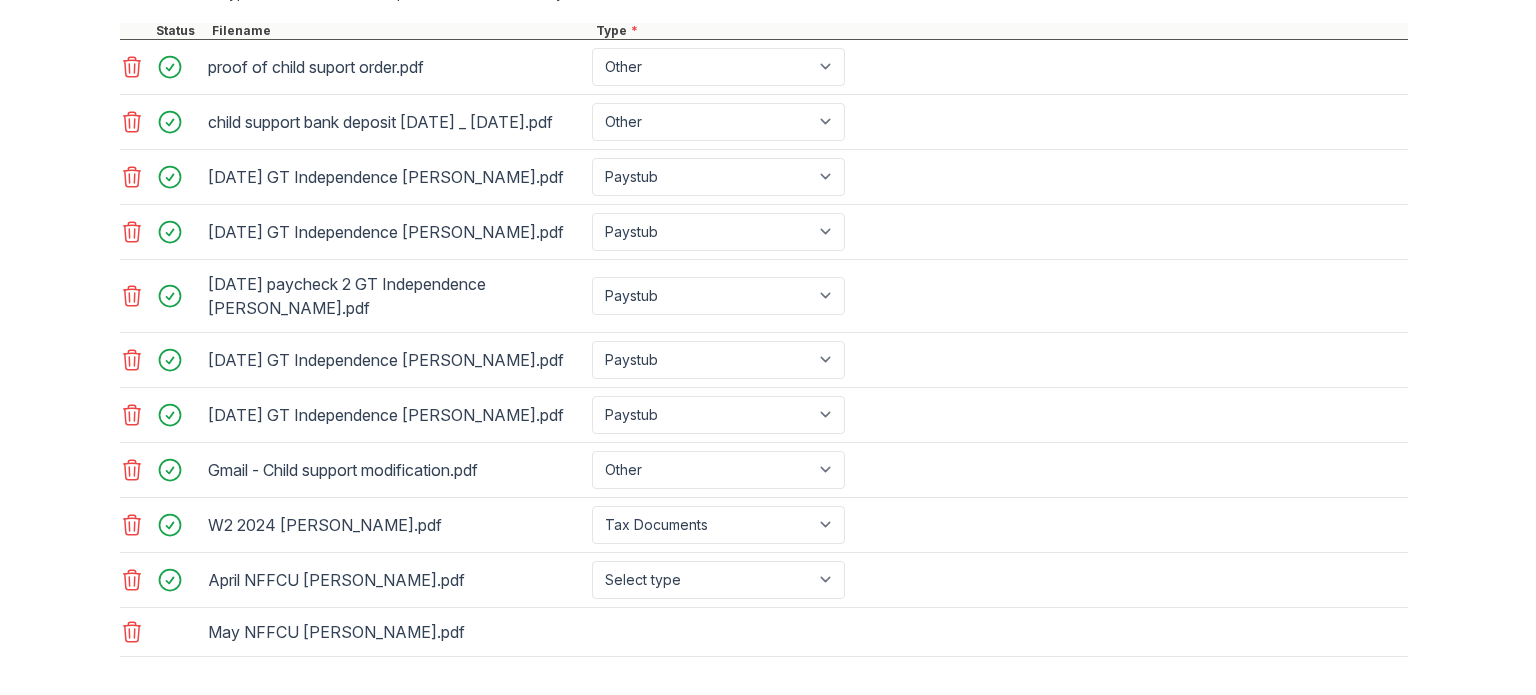 click on "Drag files to upload or click here to browse" at bounding box center [442, -161] 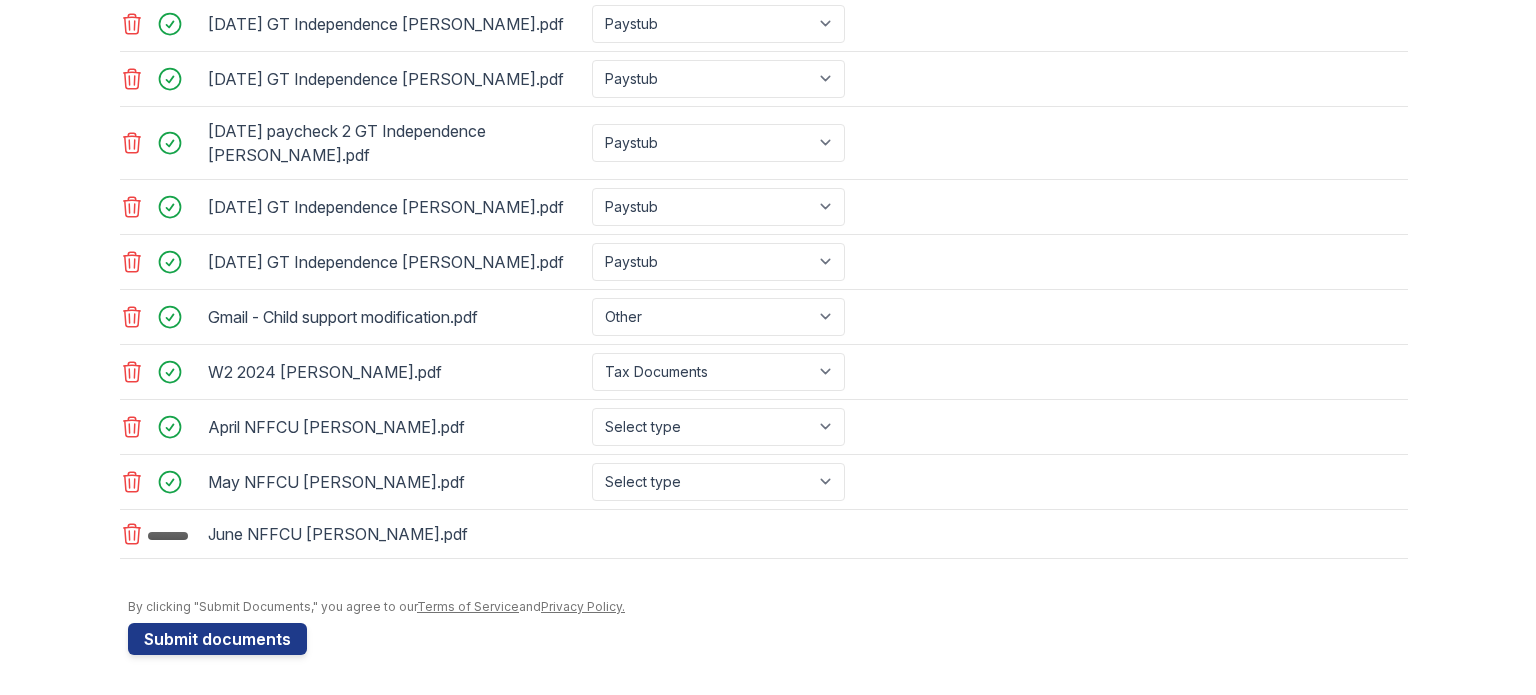 scroll, scrollTop: 1338, scrollLeft: 0, axis: vertical 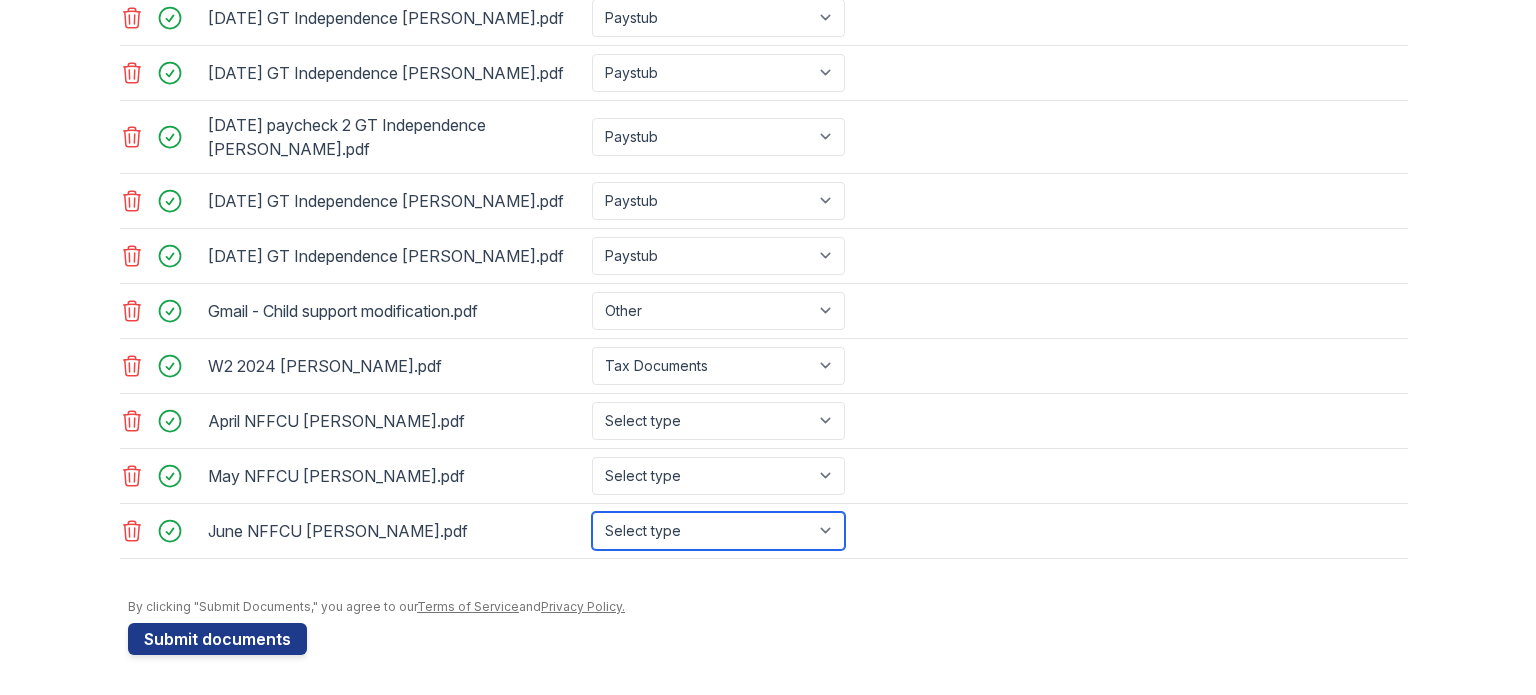 click on "Select type
Paystub
Bank Statement
Offer Letter
Tax Documents
Benefit Award Letter
Investment Account Statement
Other" at bounding box center [718, 531] 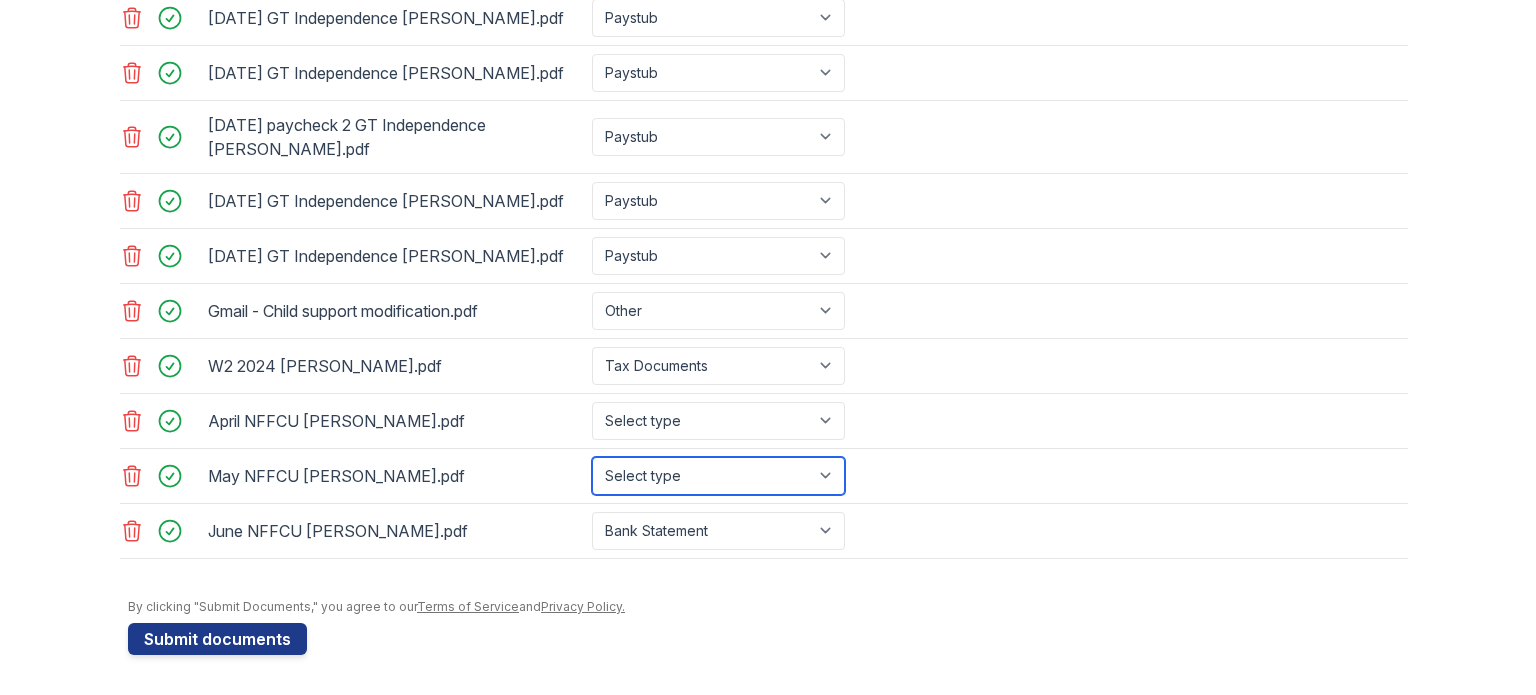 click on "Select type
Paystub
Bank Statement
Offer Letter
Tax Documents
Benefit Award Letter
Investment Account Statement
Other" at bounding box center [718, 476] 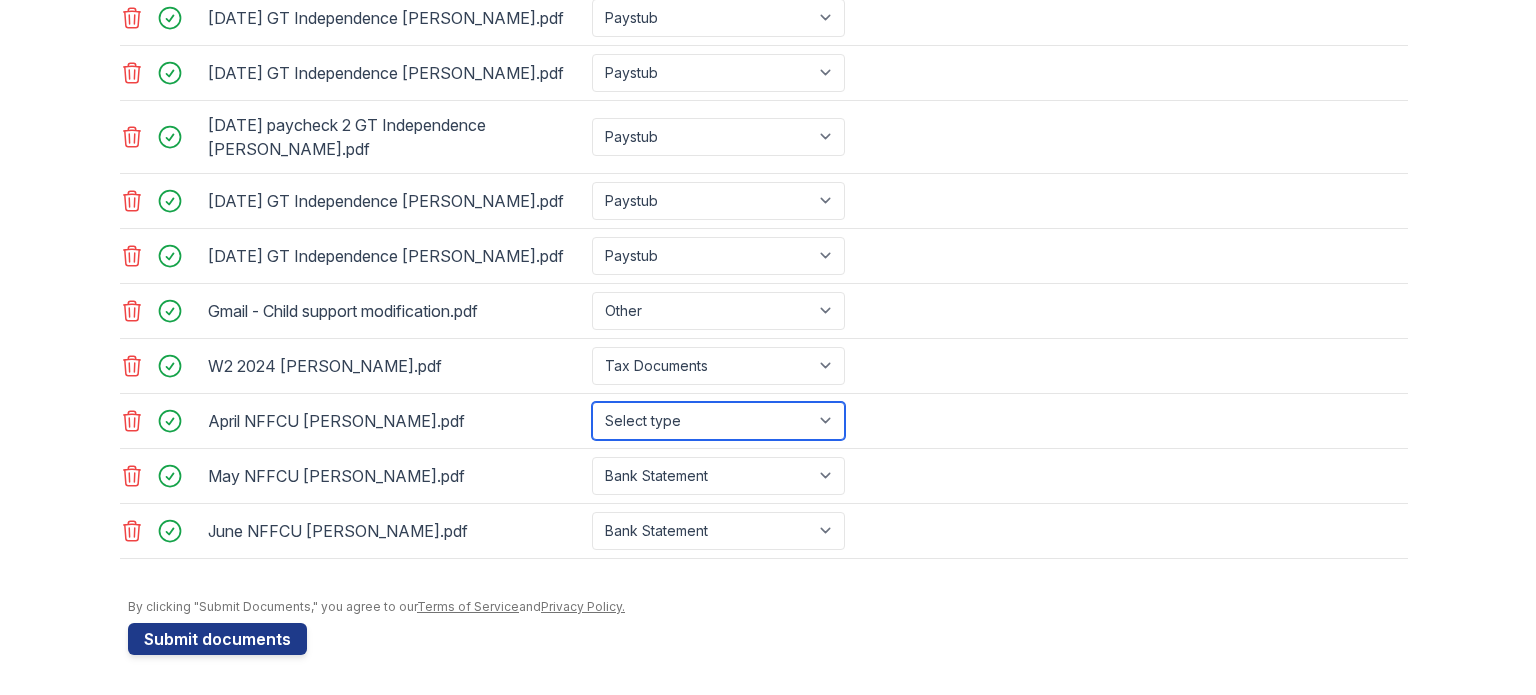 click on "Select type
Paystub
Bank Statement
Offer Letter
Tax Documents
Benefit Award Letter
Investment Account Statement
Other" at bounding box center [718, 421] 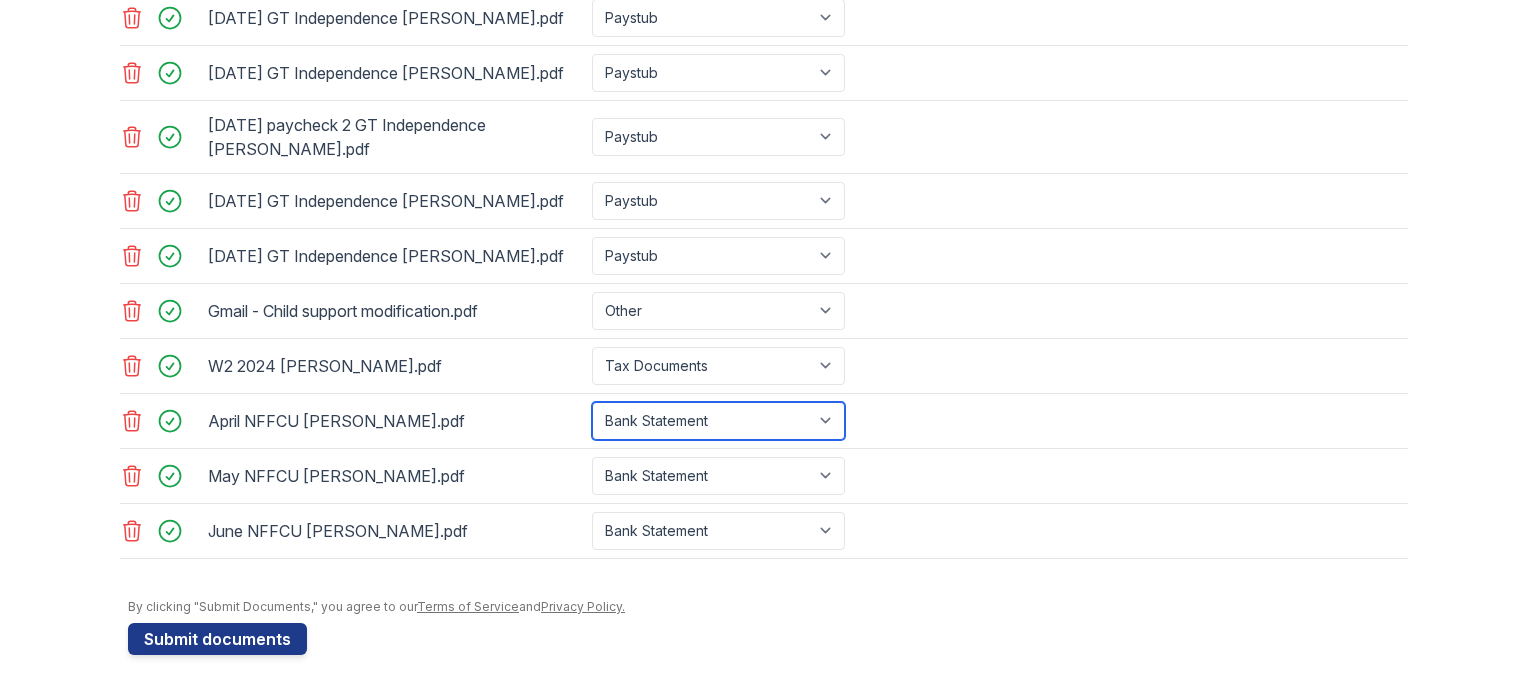 scroll, scrollTop: 1344, scrollLeft: 0, axis: vertical 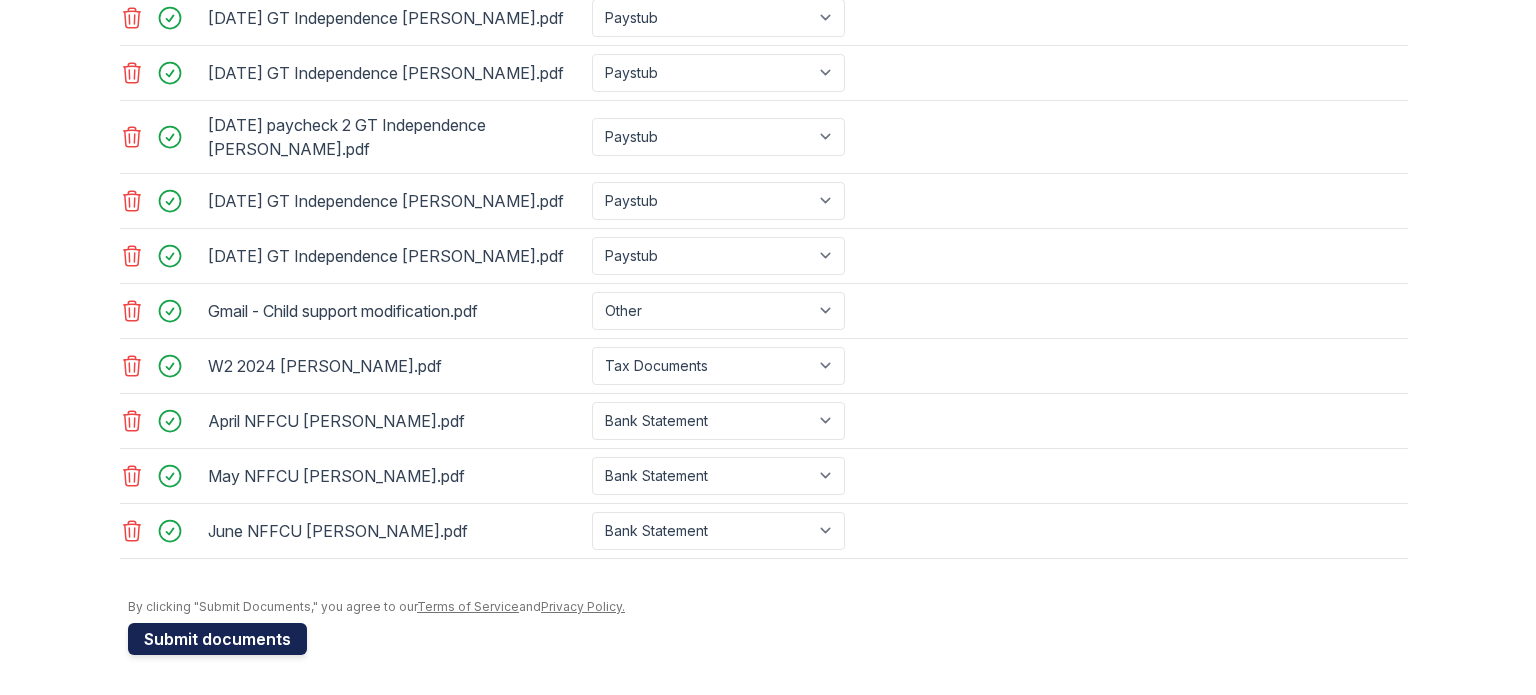 click on "Submit documents" at bounding box center (217, 639) 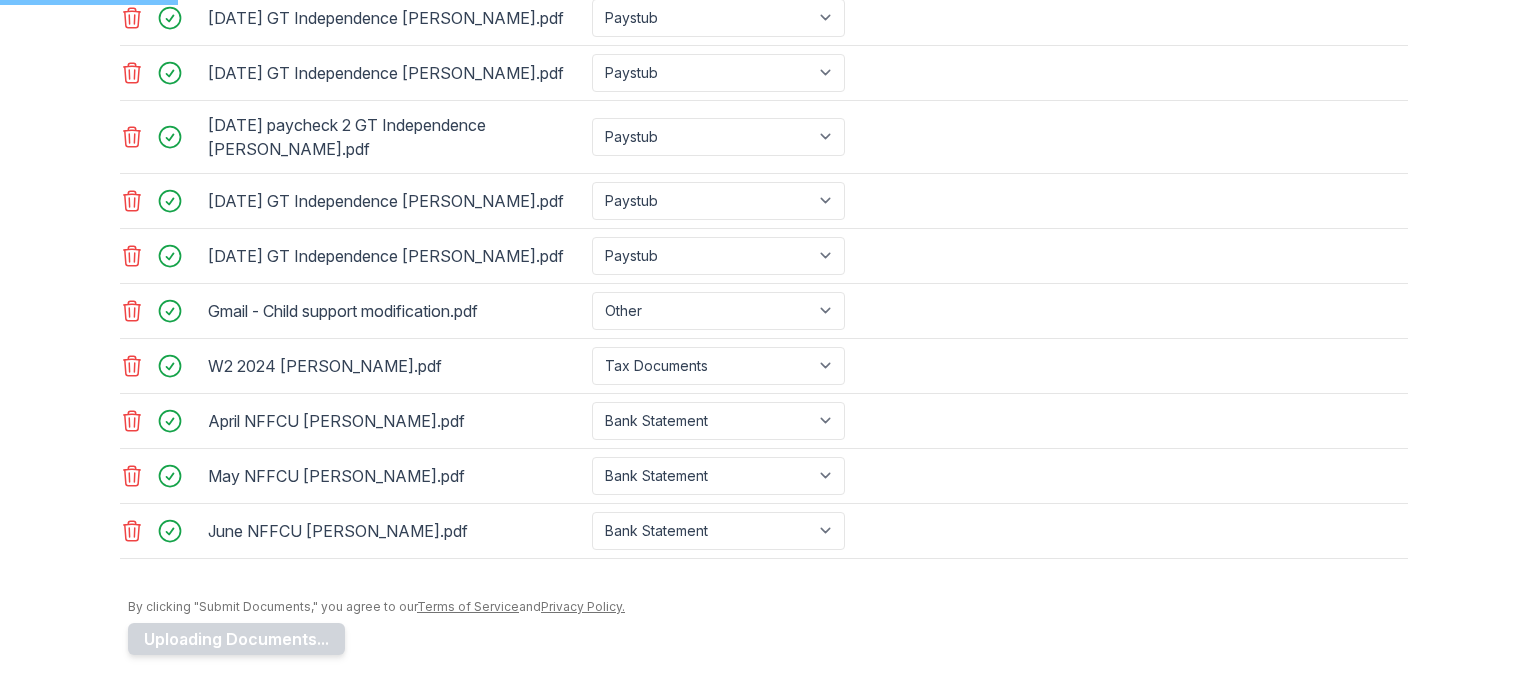 scroll, scrollTop: 878, scrollLeft: 0, axis: vertical 